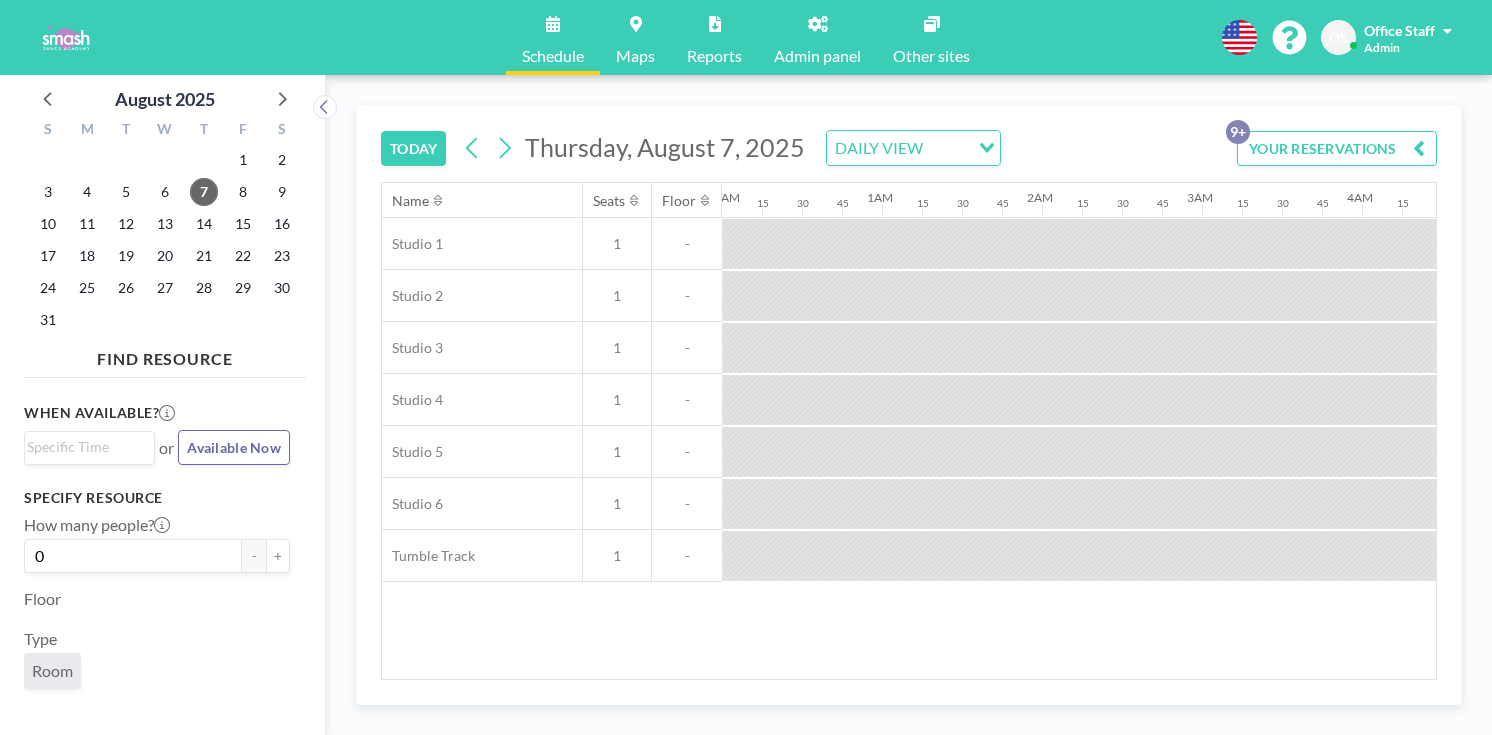 scroll, scrollTop: 0, scrollLeft: 0, axis: both 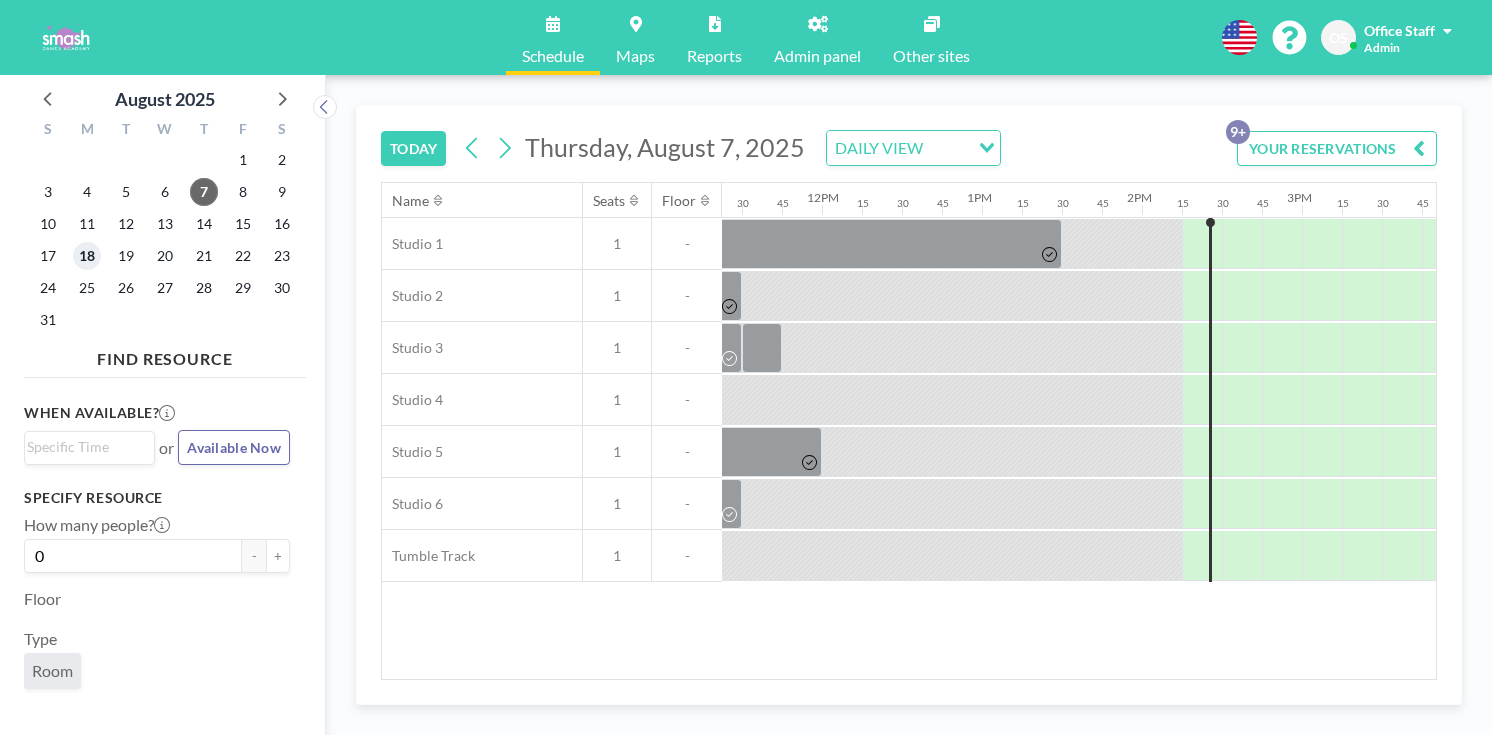 click on "18" at bounding box center [87, 256] 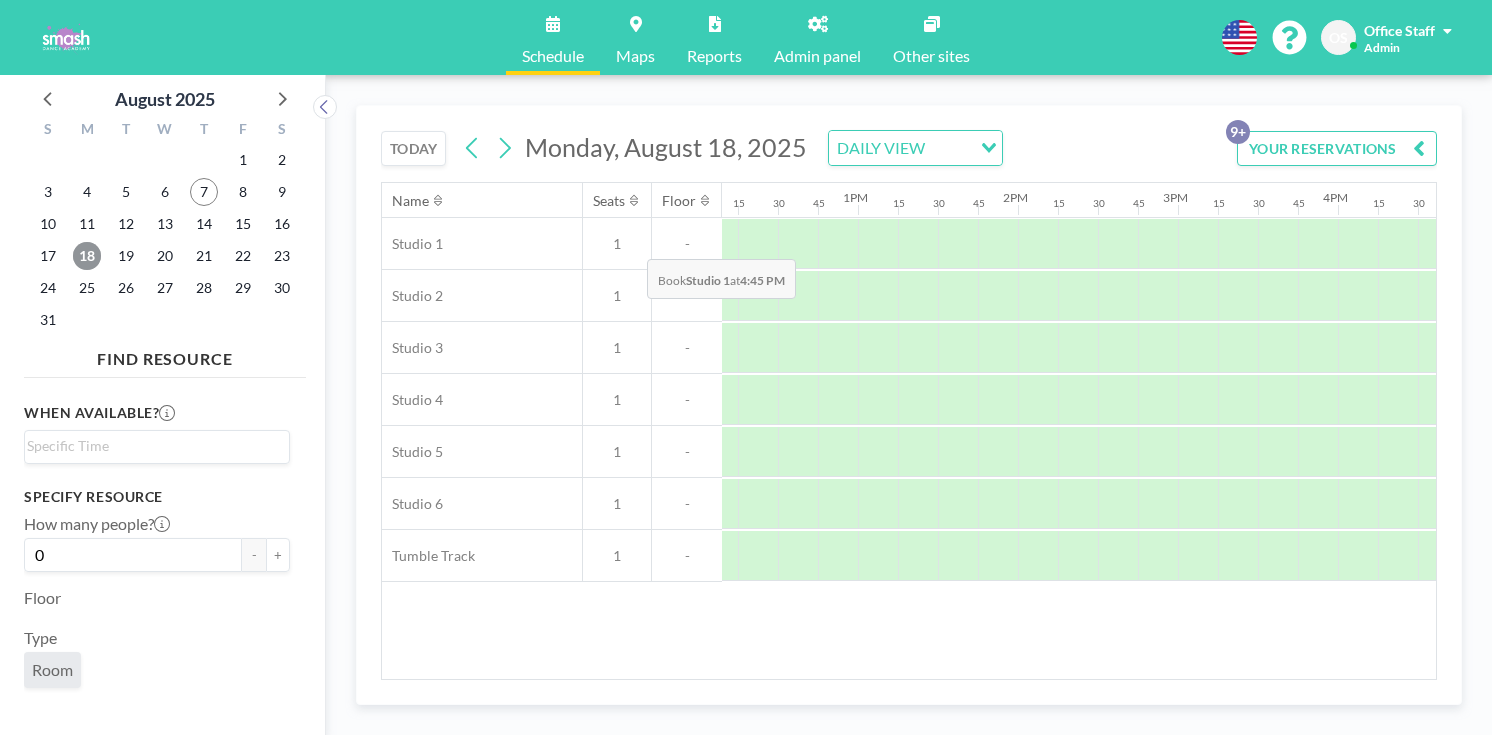 scroll, scrollTop: 0, scrollLeft: 1933, axis: horizontal 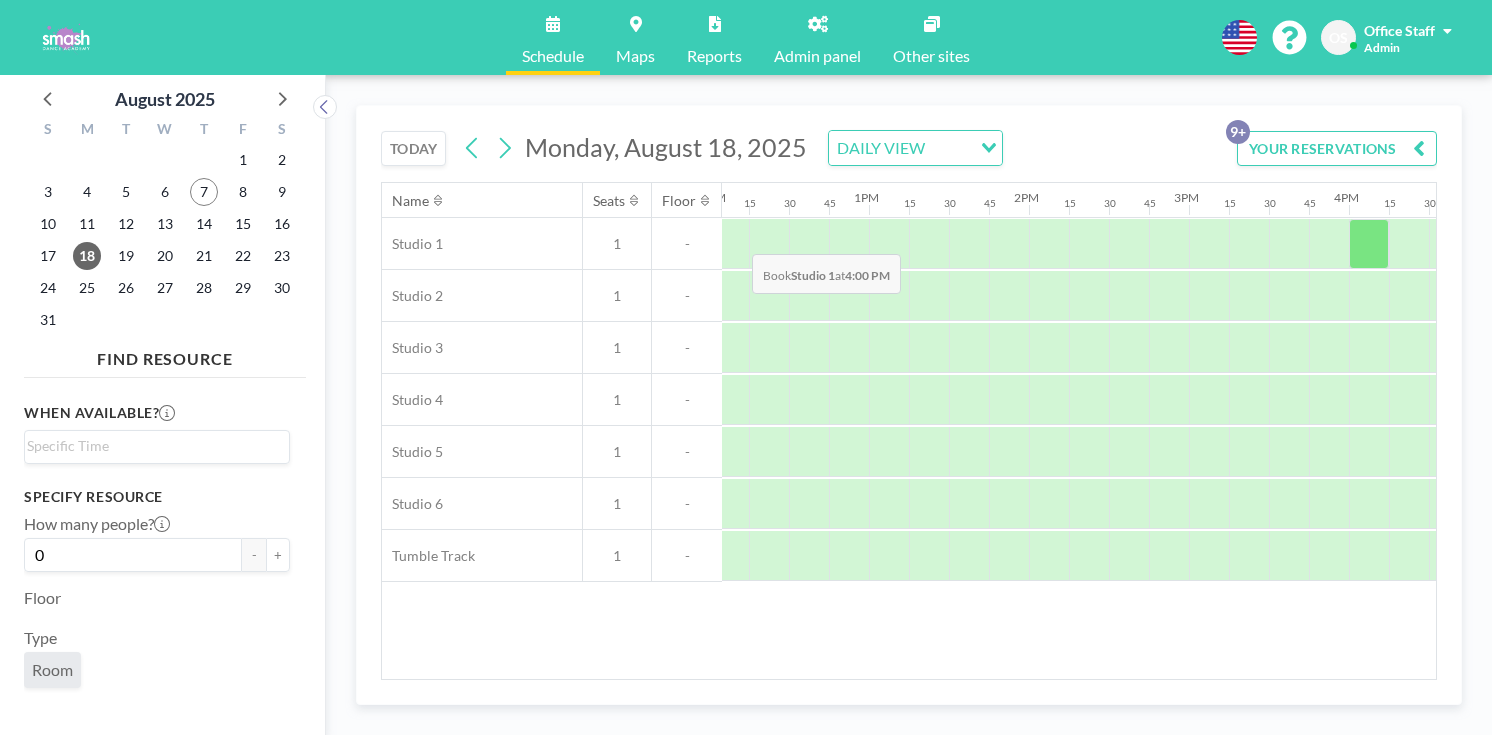 click at bounding box center (1369, 244) 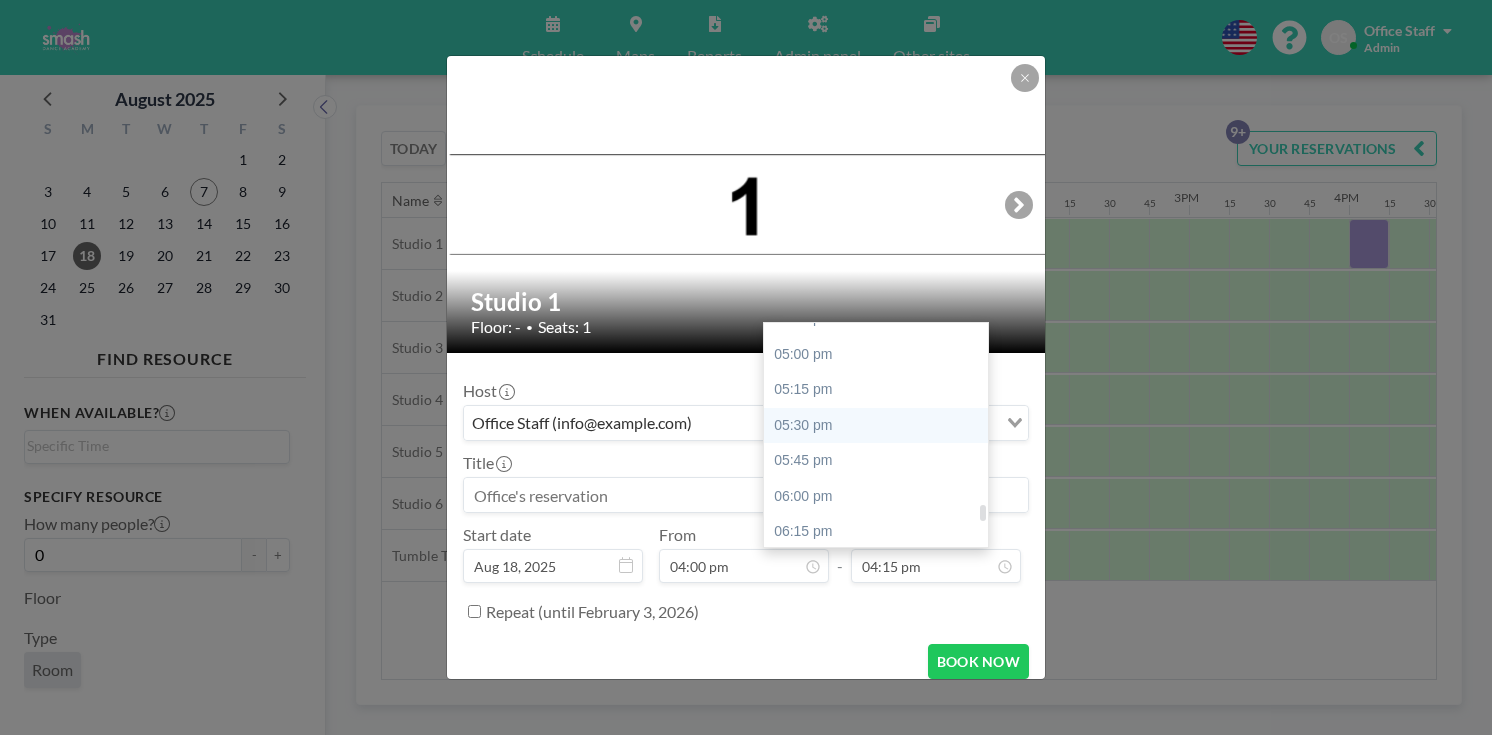 scroll, scrollTop: 2443, scrollLeft: 0, axis: vertical 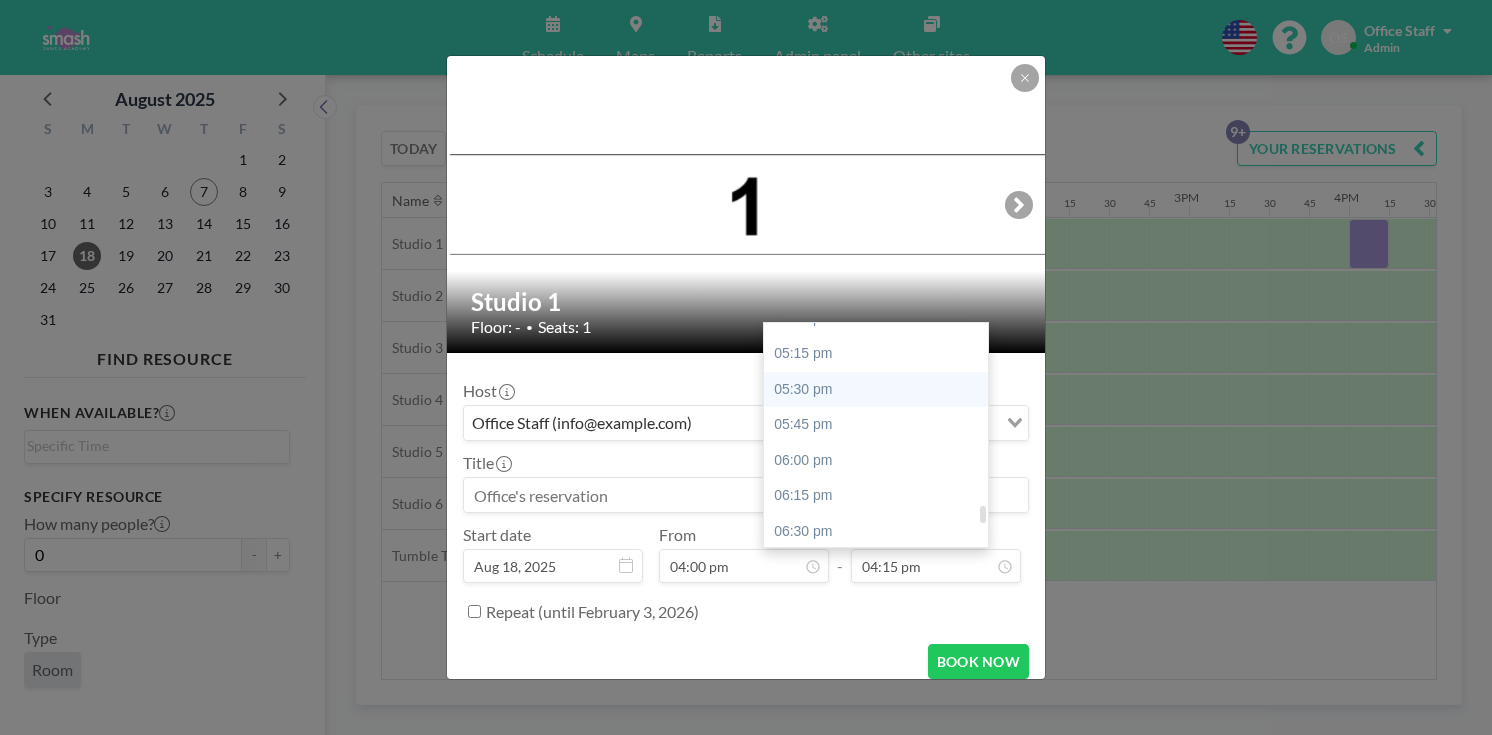 click on "08:30 pm" at bounding box center (876, 817) 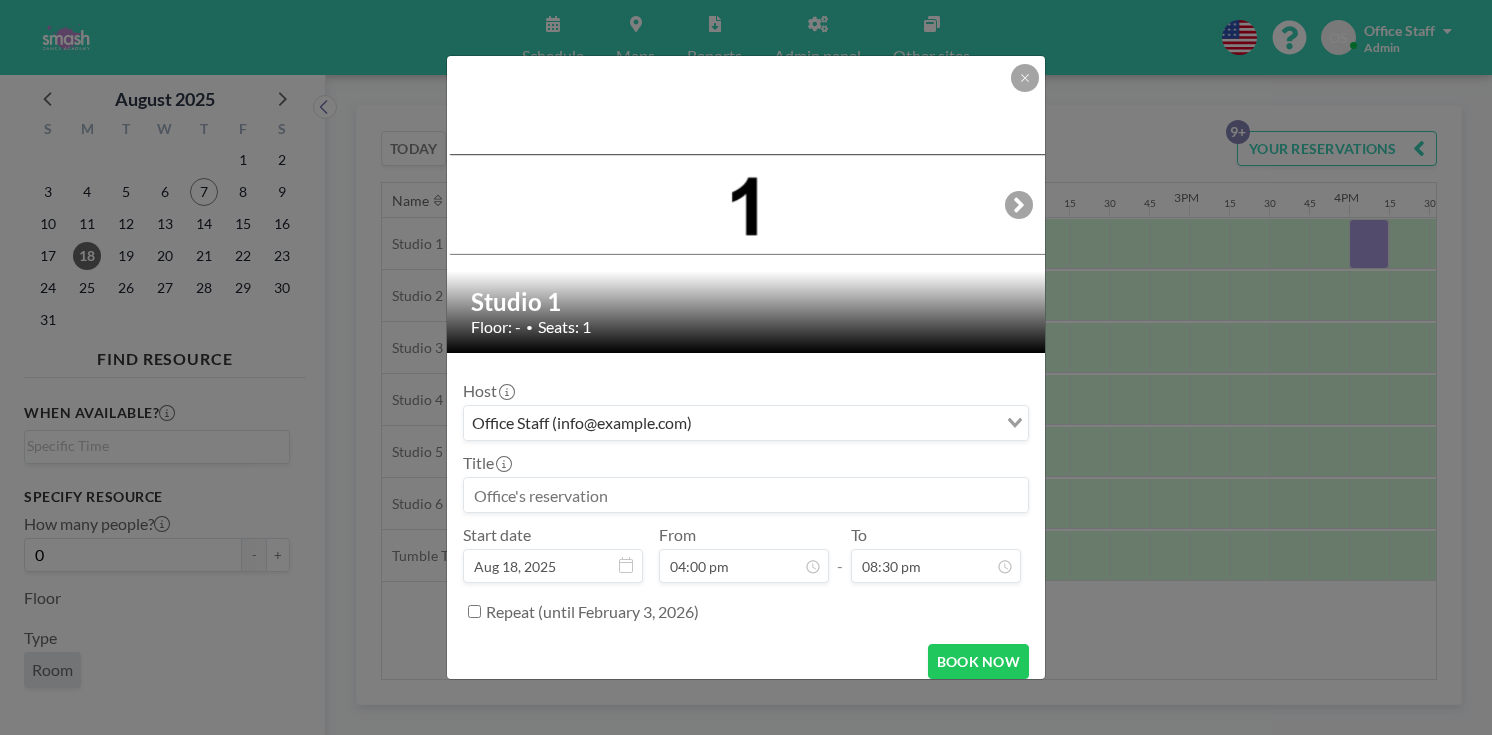 click at bounding box center (746, 495) 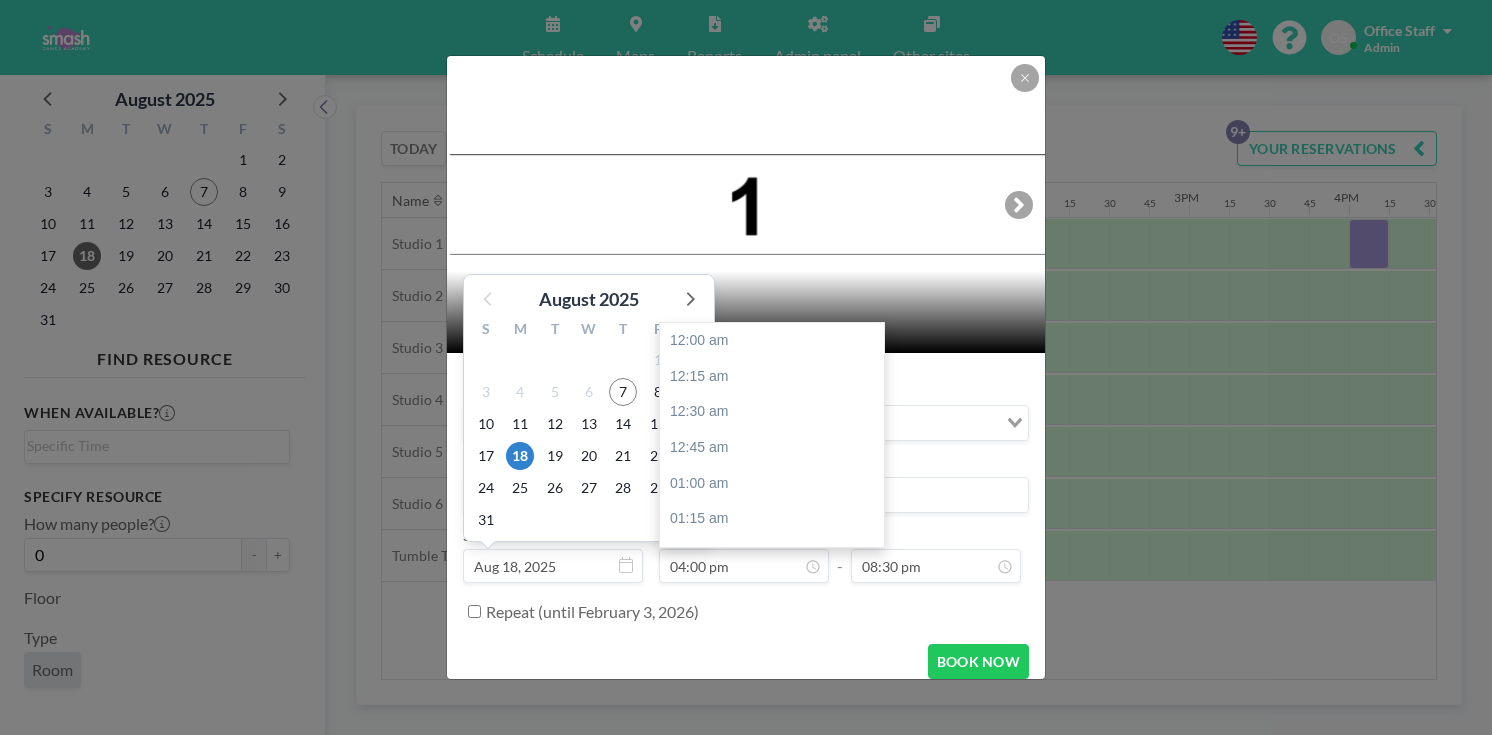scroll, scrollTop: 2043, scrollLeft: 0, axis: vertical 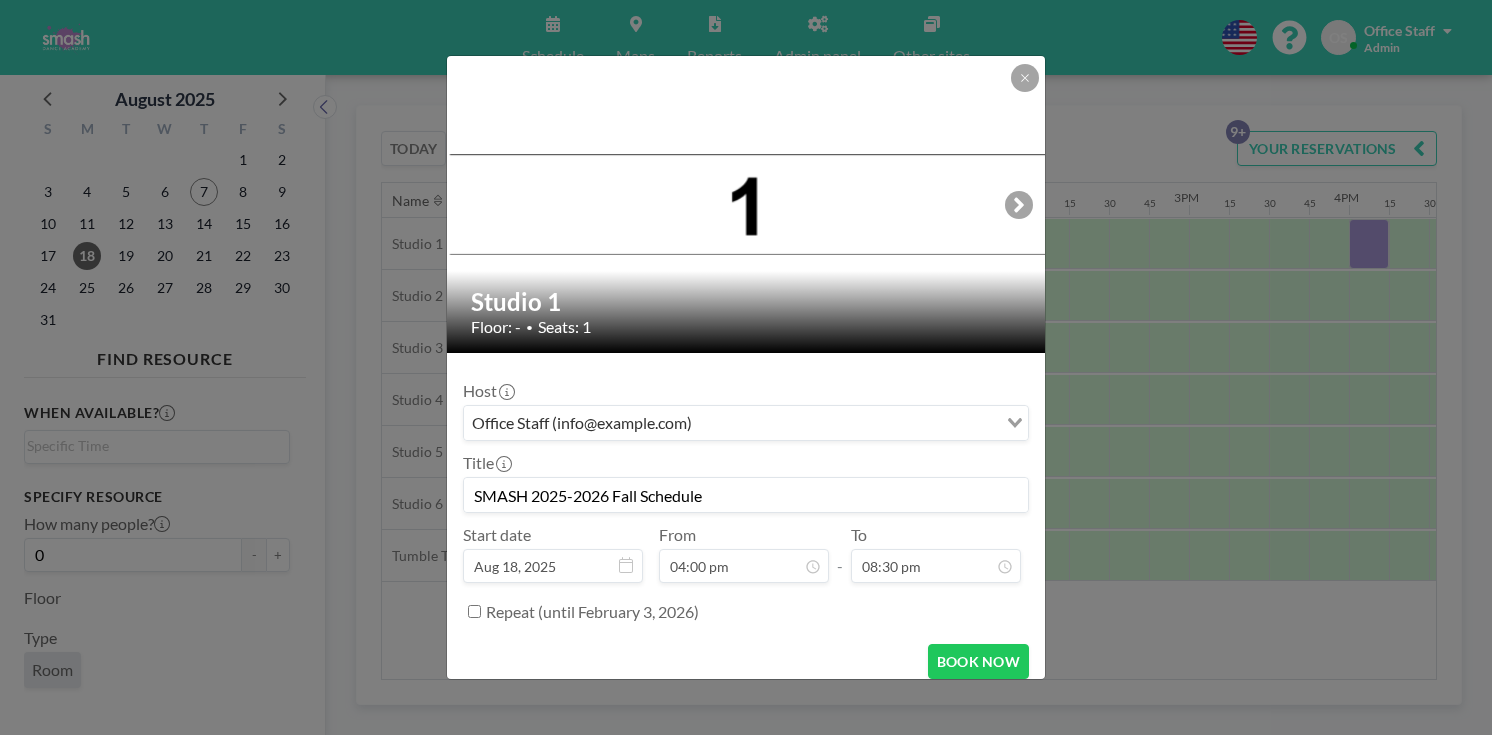 click on "SMASH 2025-2026 Fall Schedule" at bounding box center (746, 495) 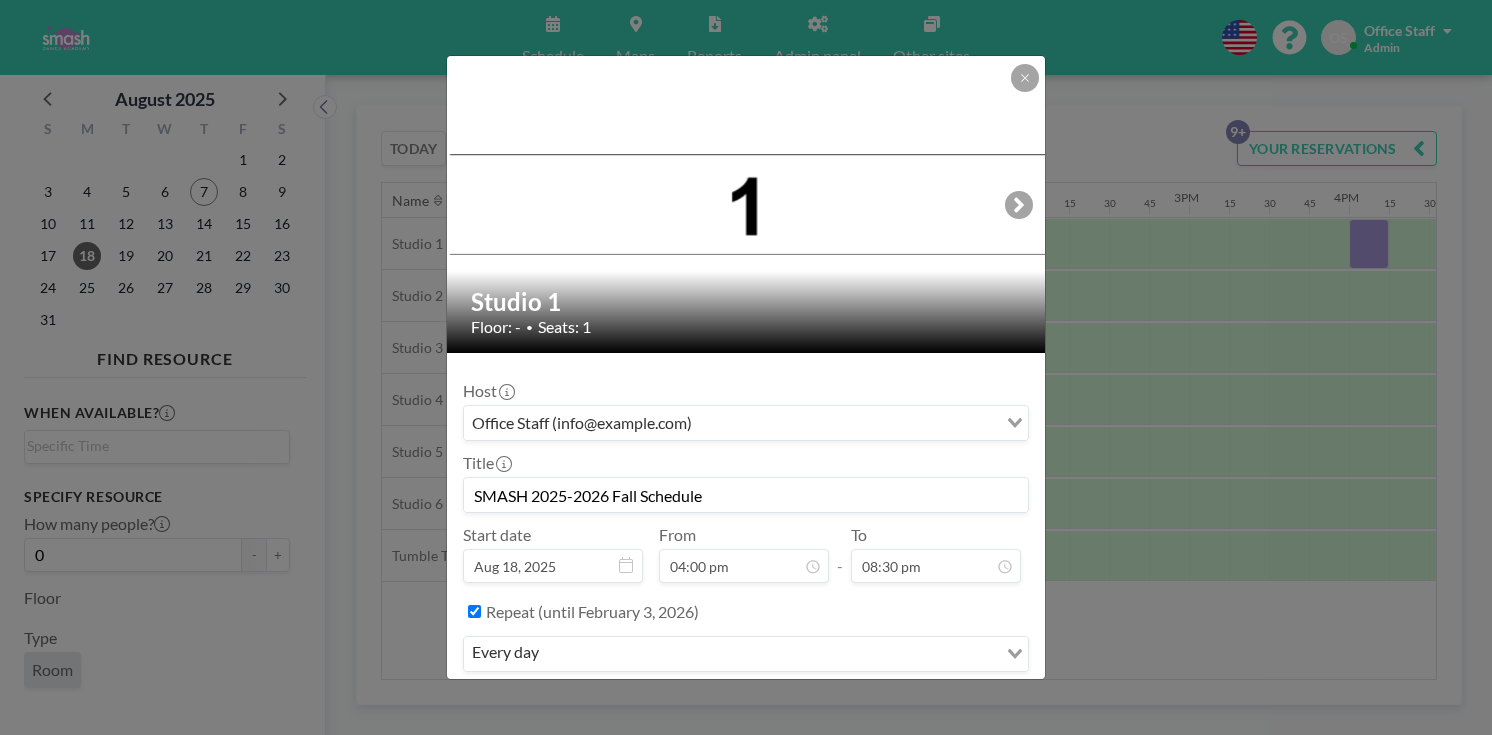 click on "every day" at bounding box center [730, 652] 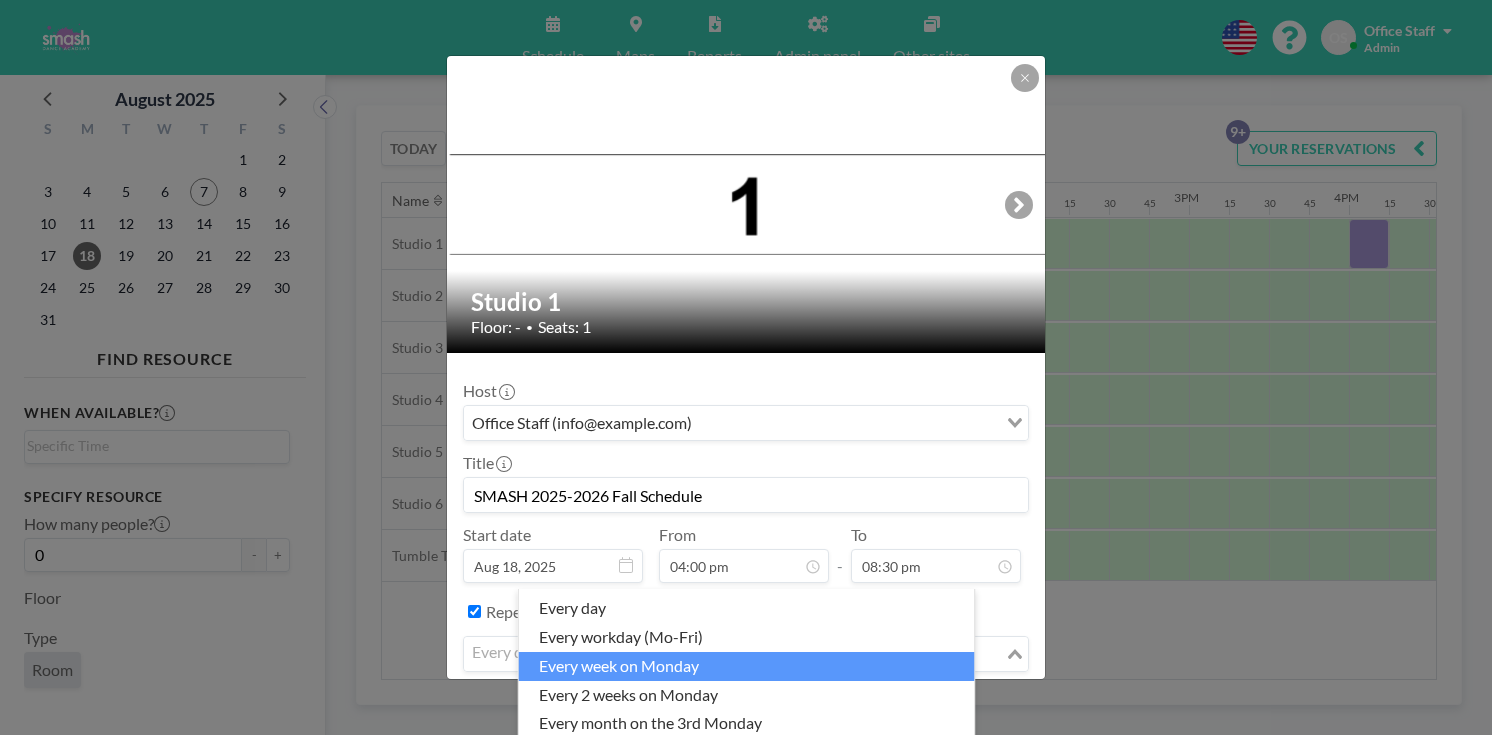 click on "every week on Monday" at bounding box center (747, 666) 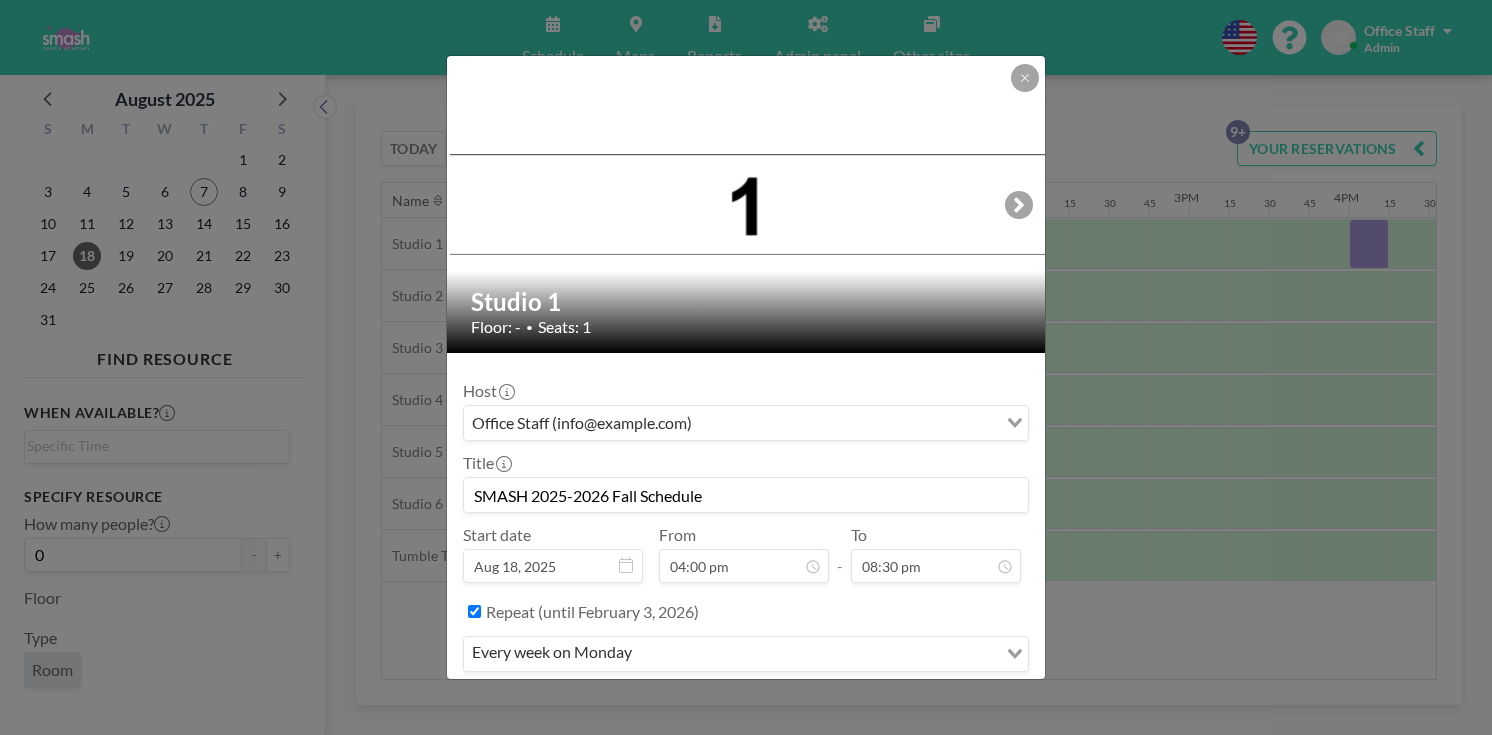 click on "SMASH 2025-2026 Fall Schedule" at bounding box center (746, 495) 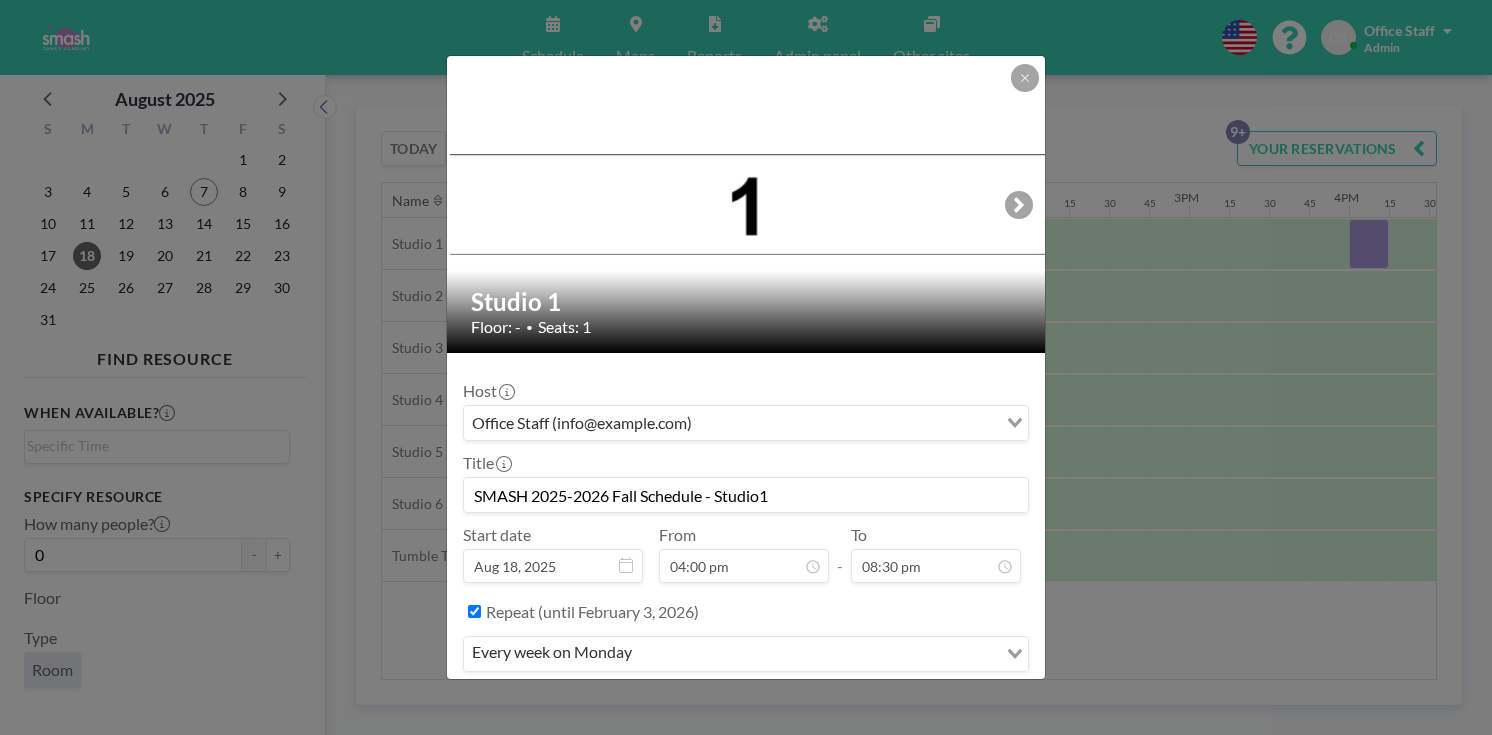 drag, startPoint x: 800, startPoint y: 442, endPoint x: 521, endPoint y: 445, distance: 279.01614 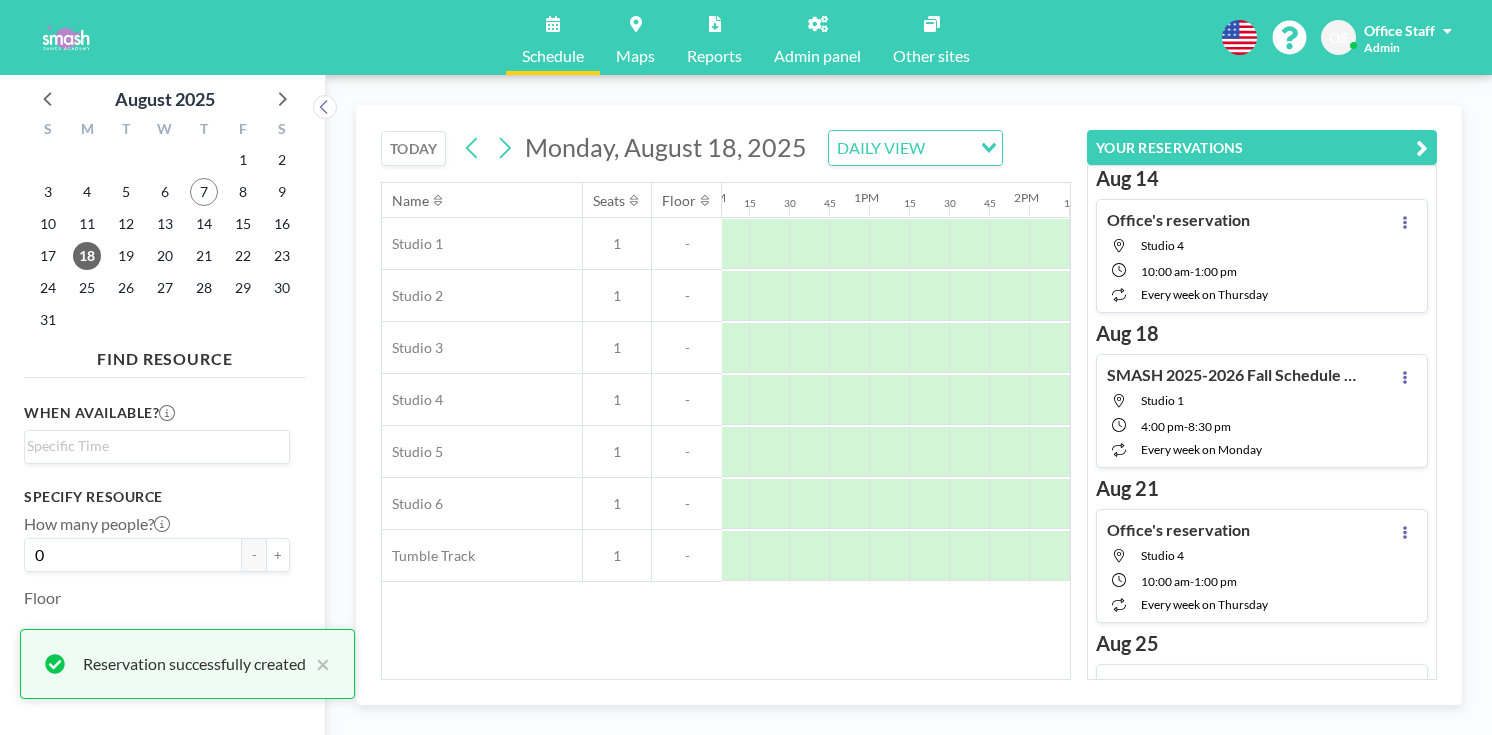 scroll, scrollTop: 0, scrollLeft: 0, axis: both 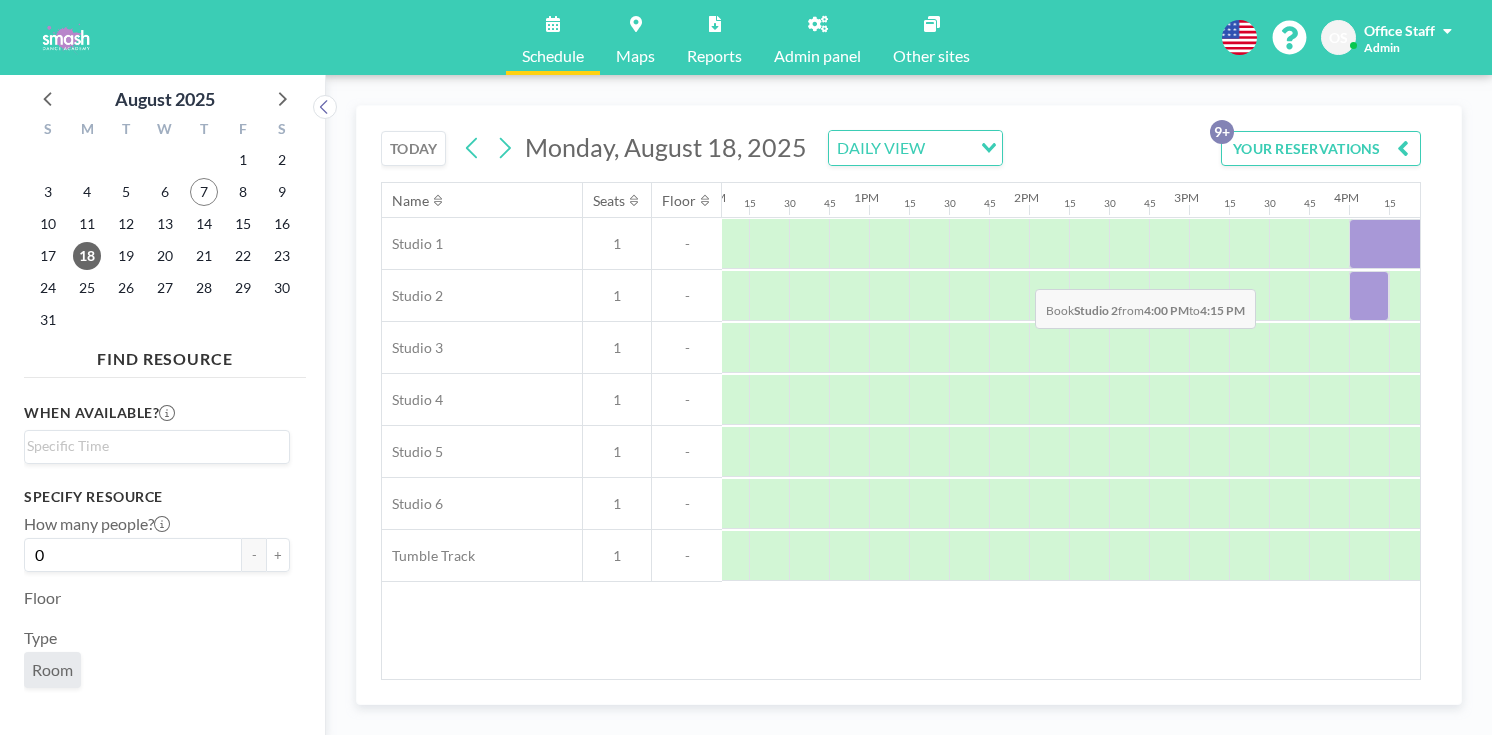 click at bounding box center (1369, 296) 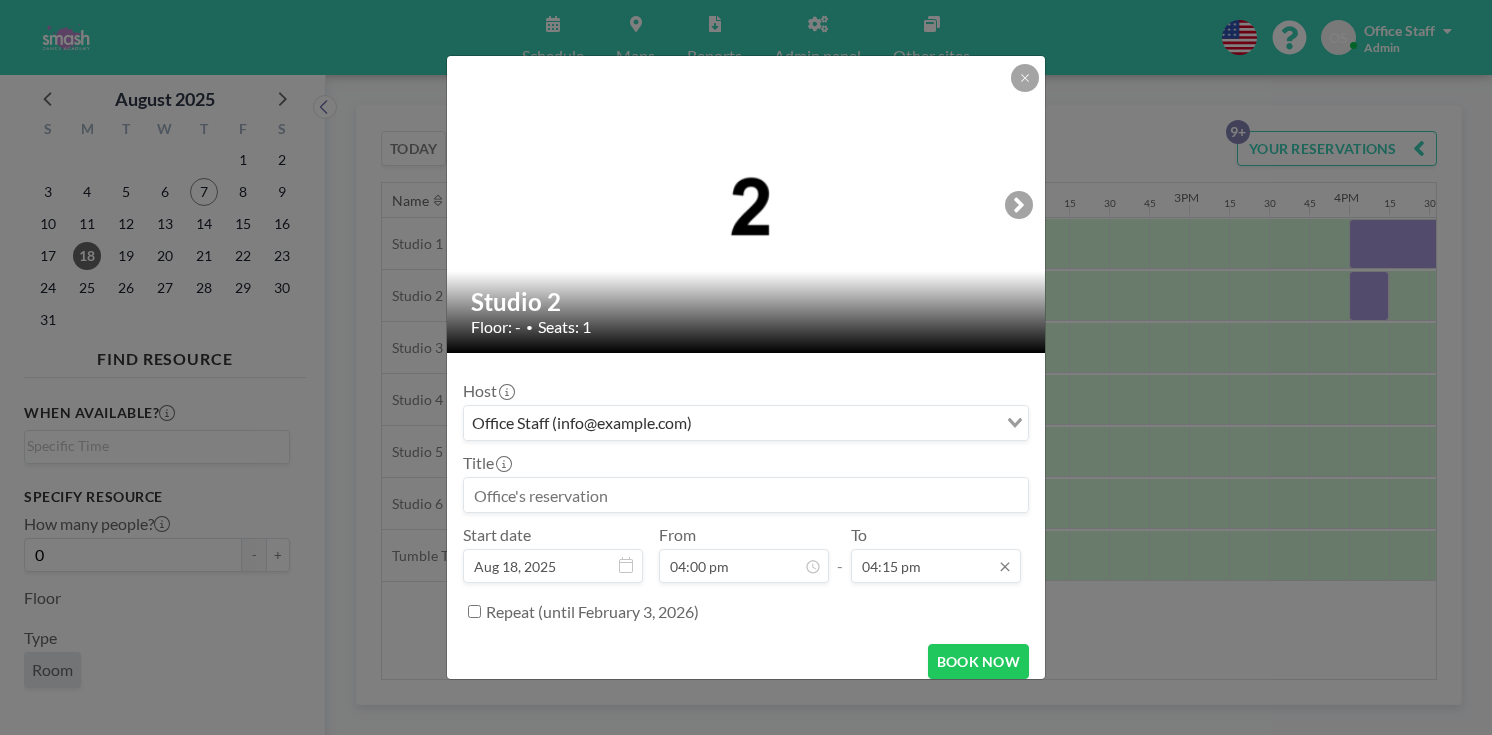 scroll, scrollTop: 2043, scrollLeft: 0, axis: vertical 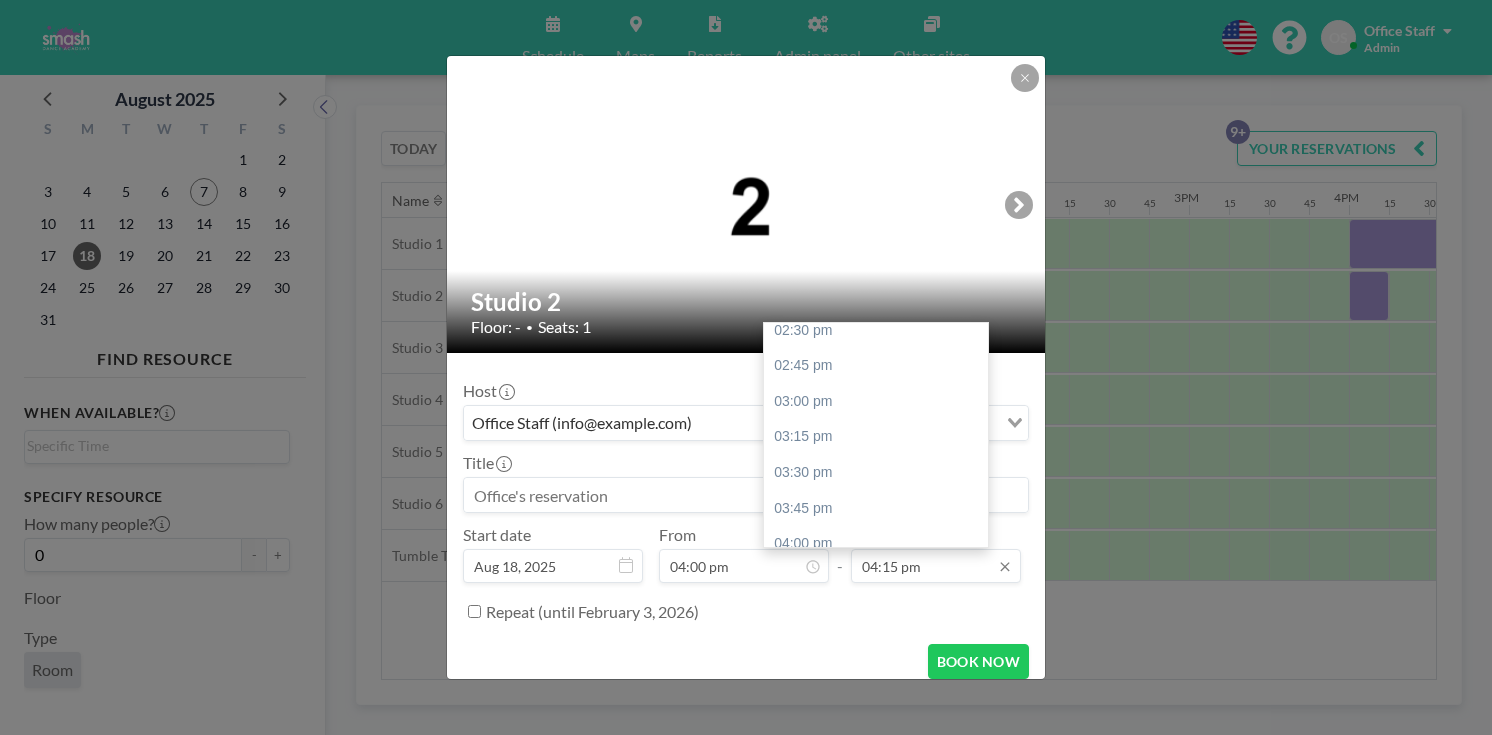 click on "04:15 pm" at bounding box center [936, 566] 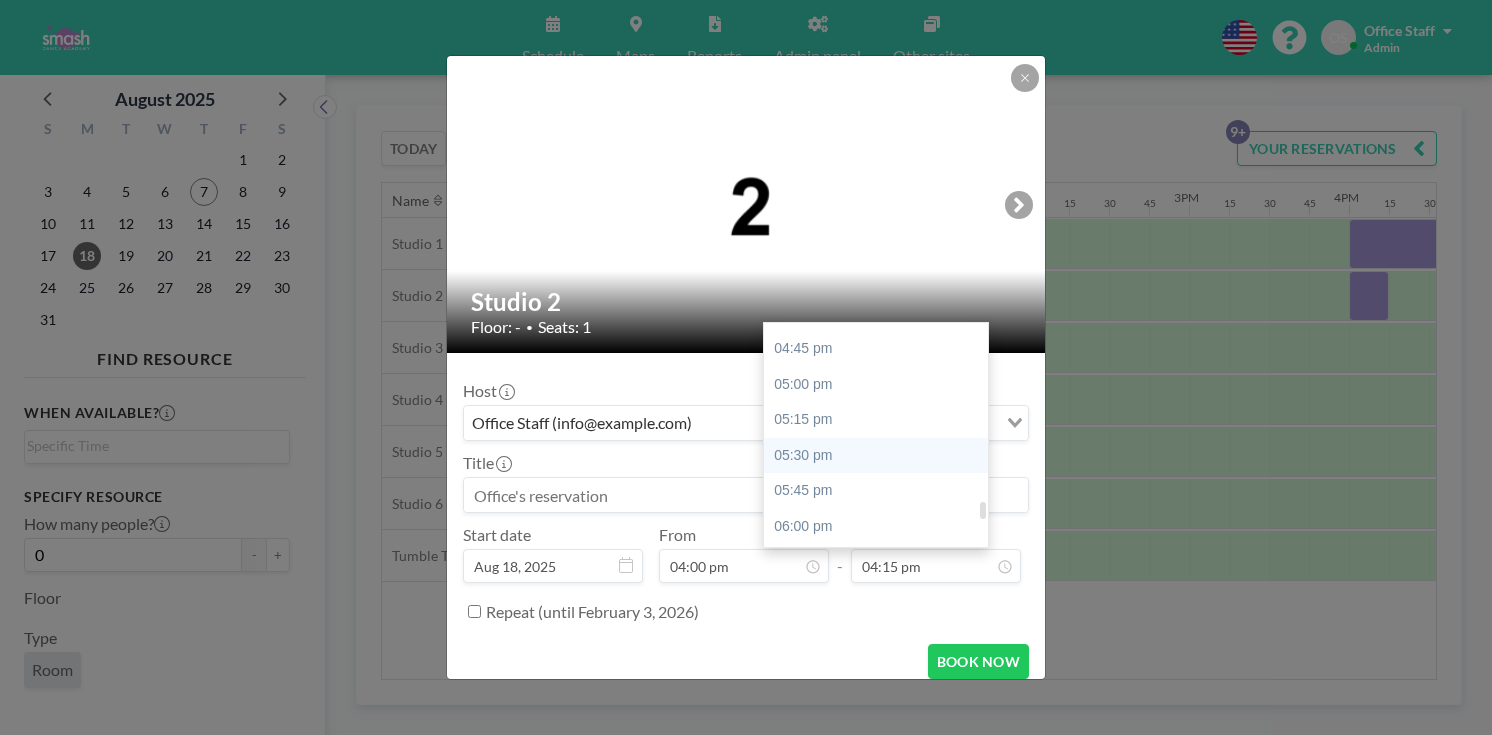 scroll, scrollTop: 2390, scrollLeft: 0, axis: vertical 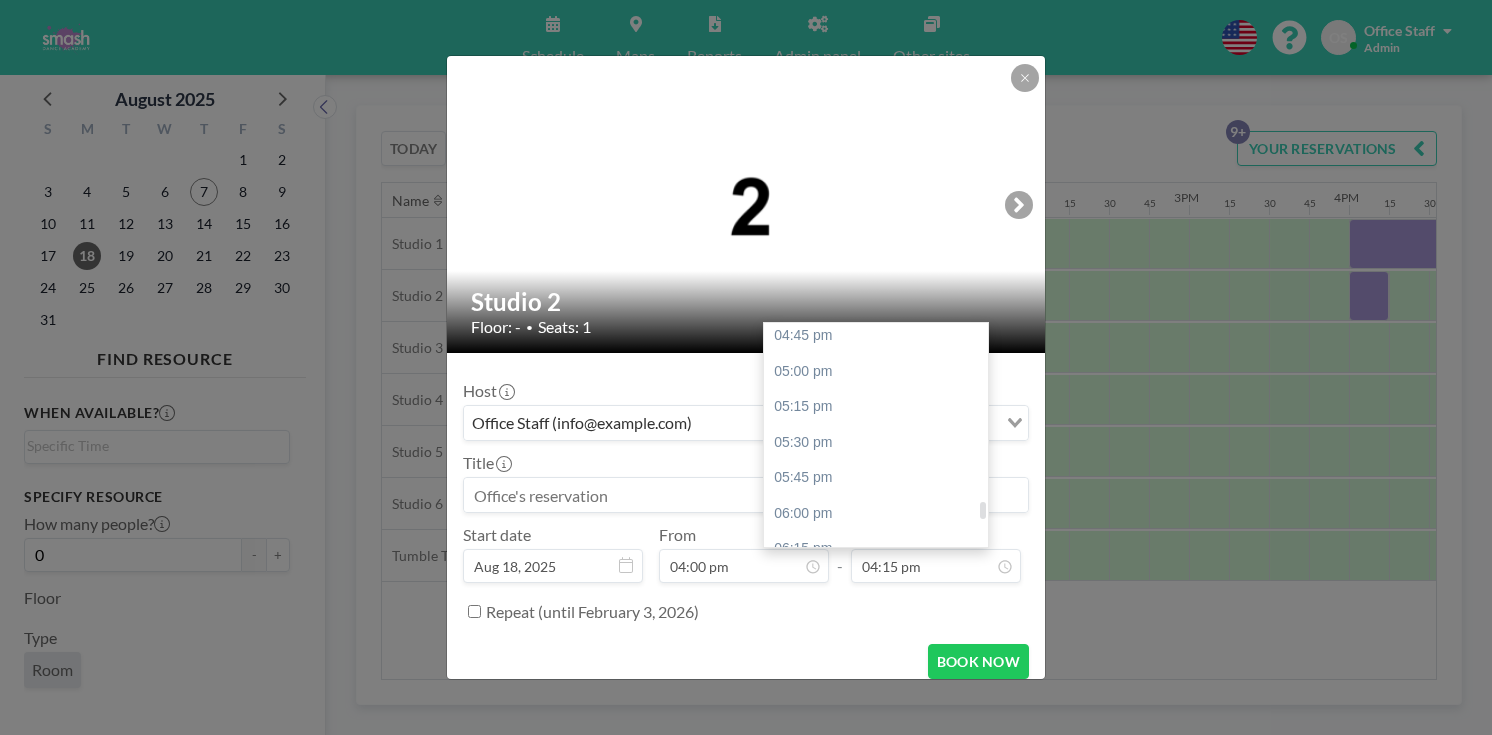 click on "08:00 pm" at bounding box center [876, 799] 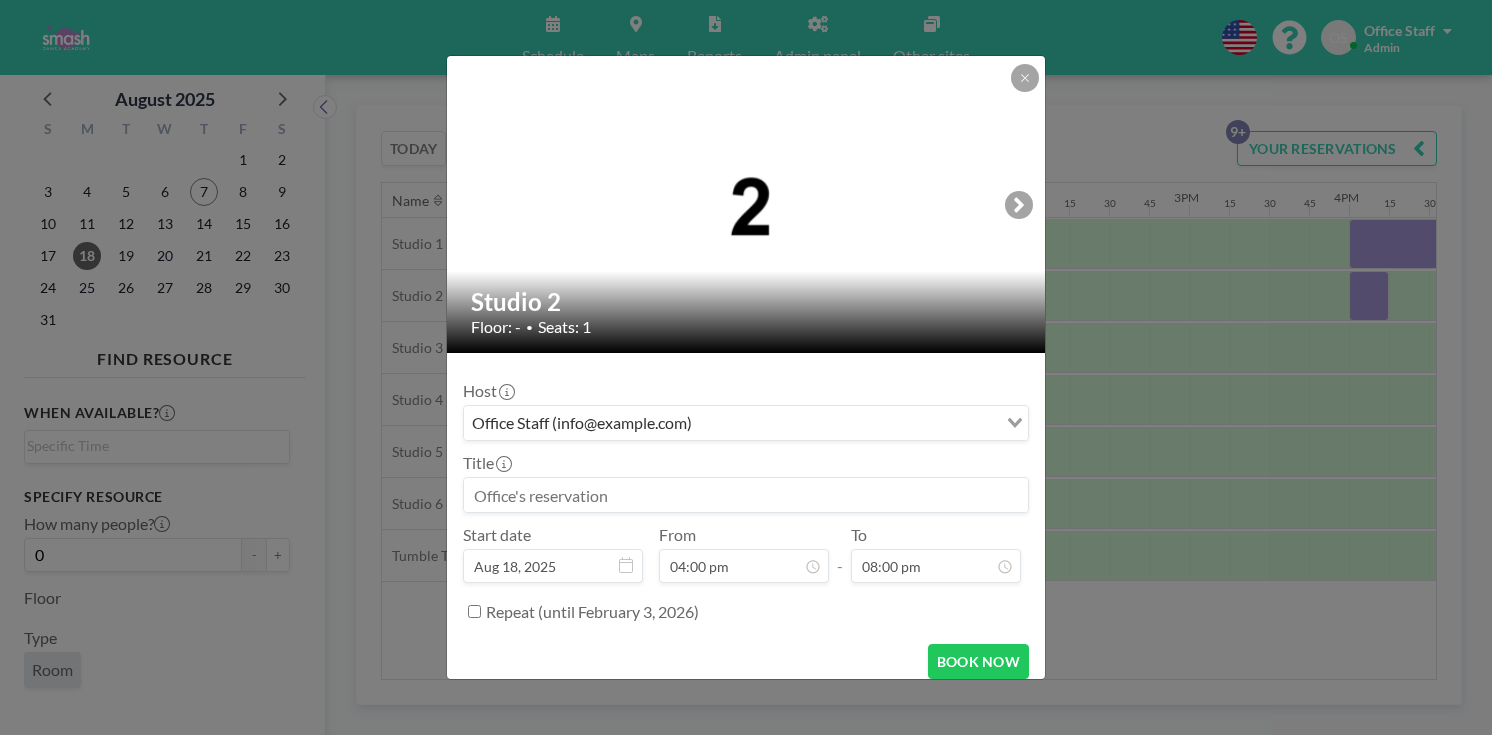 click at bounding box center [746, 495] 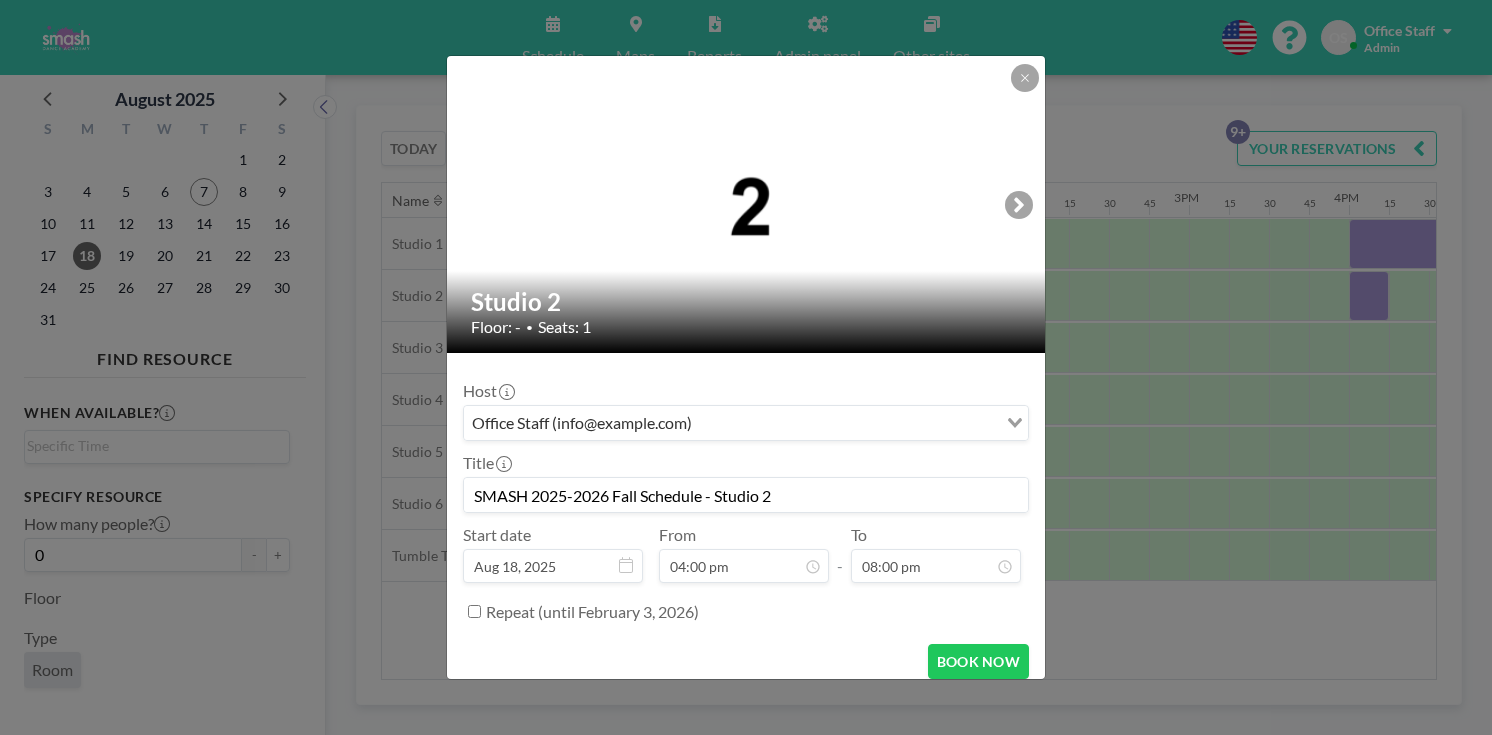 scroll, scrollTop: 2043, scrollLeft: 0, axis: vertical 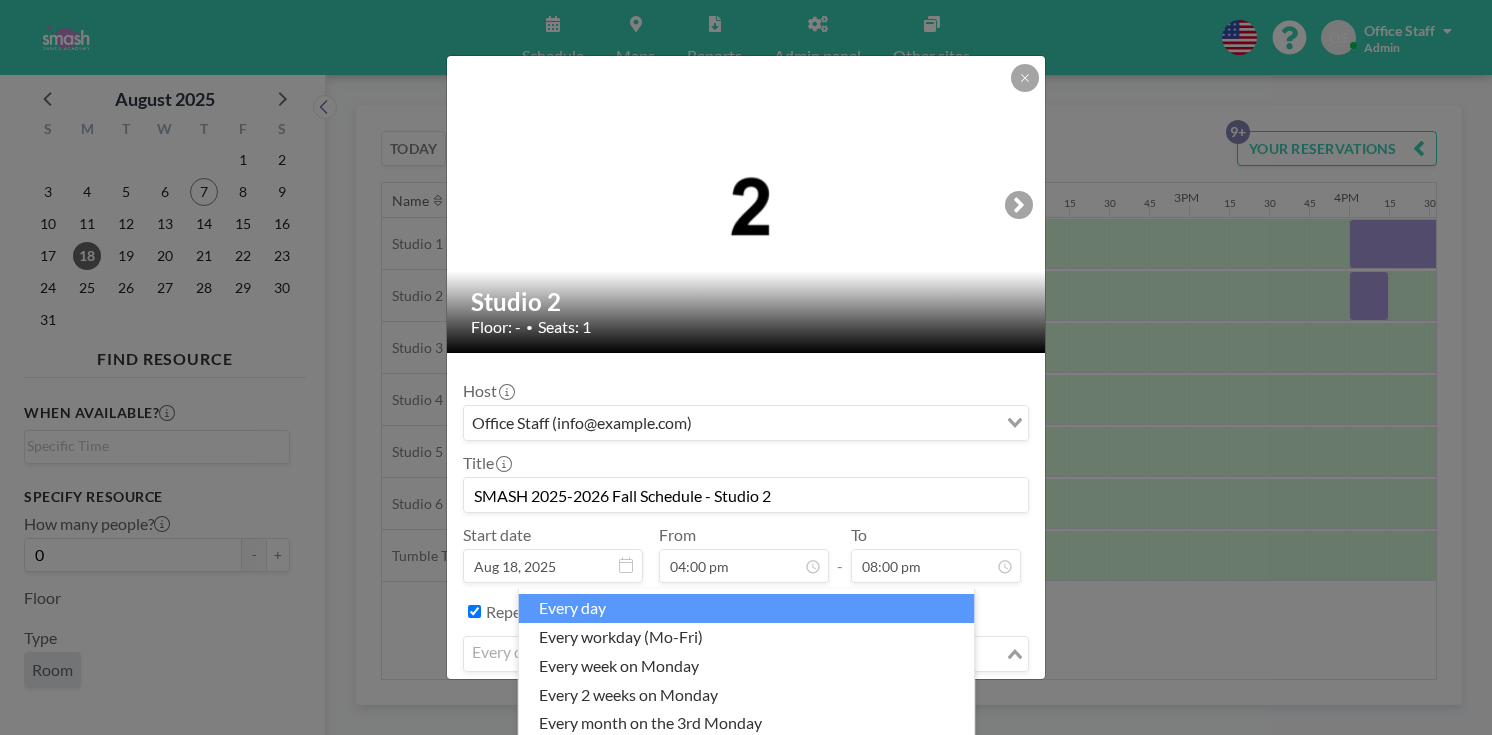 click on "every day" at bounding box center [734, 652] 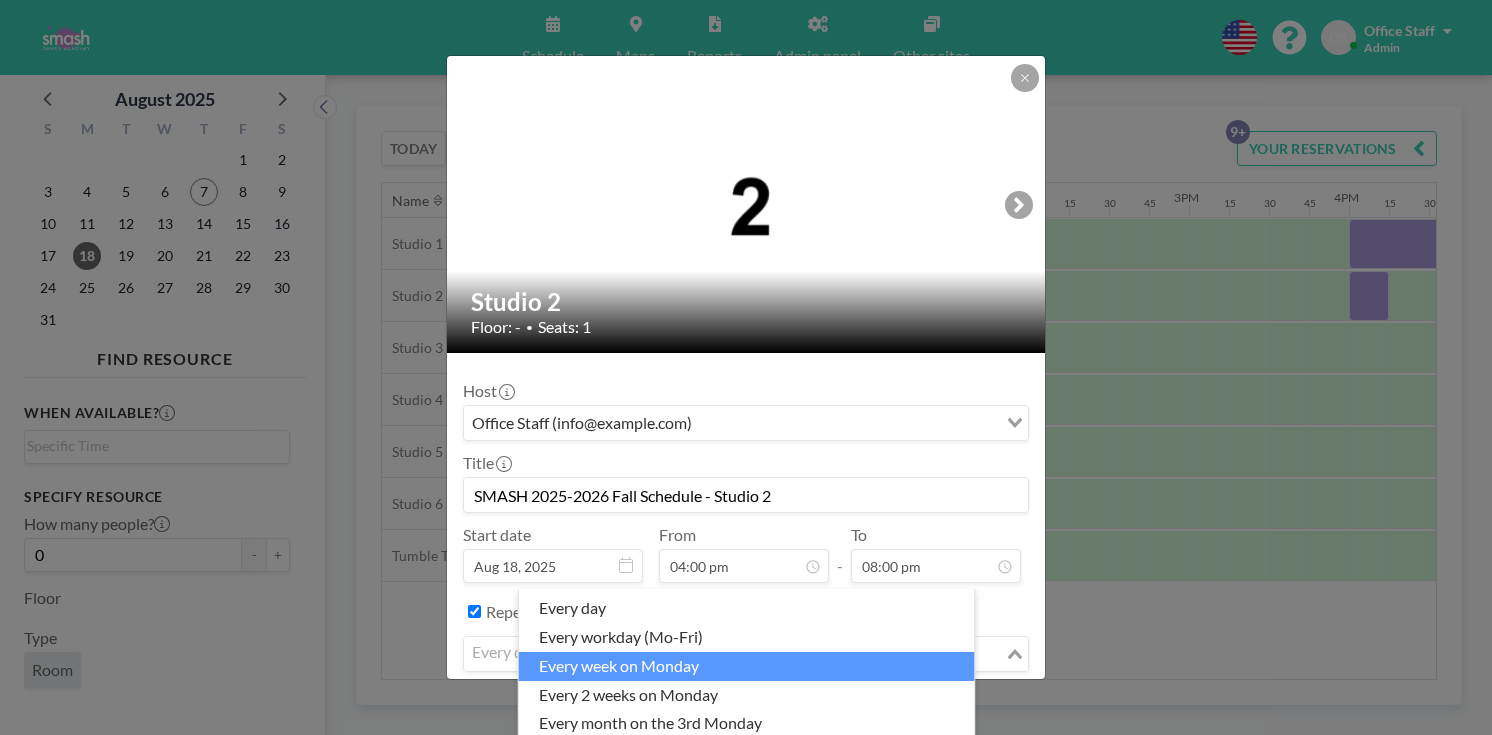 click on "every week on Monday" at bounding box center [747, 666] 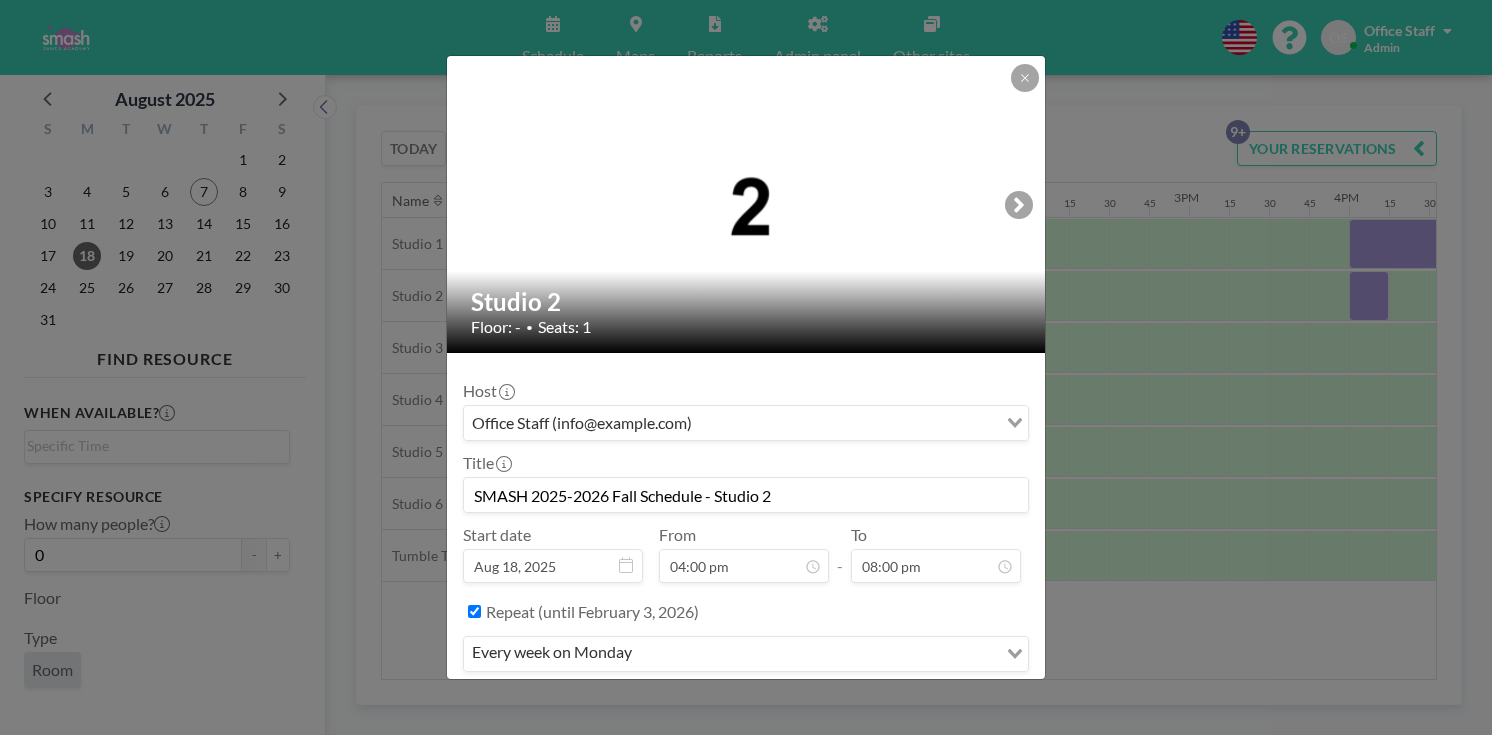 scroll, scrollTop: 2043, scrollLeft: 0, axis: vertical 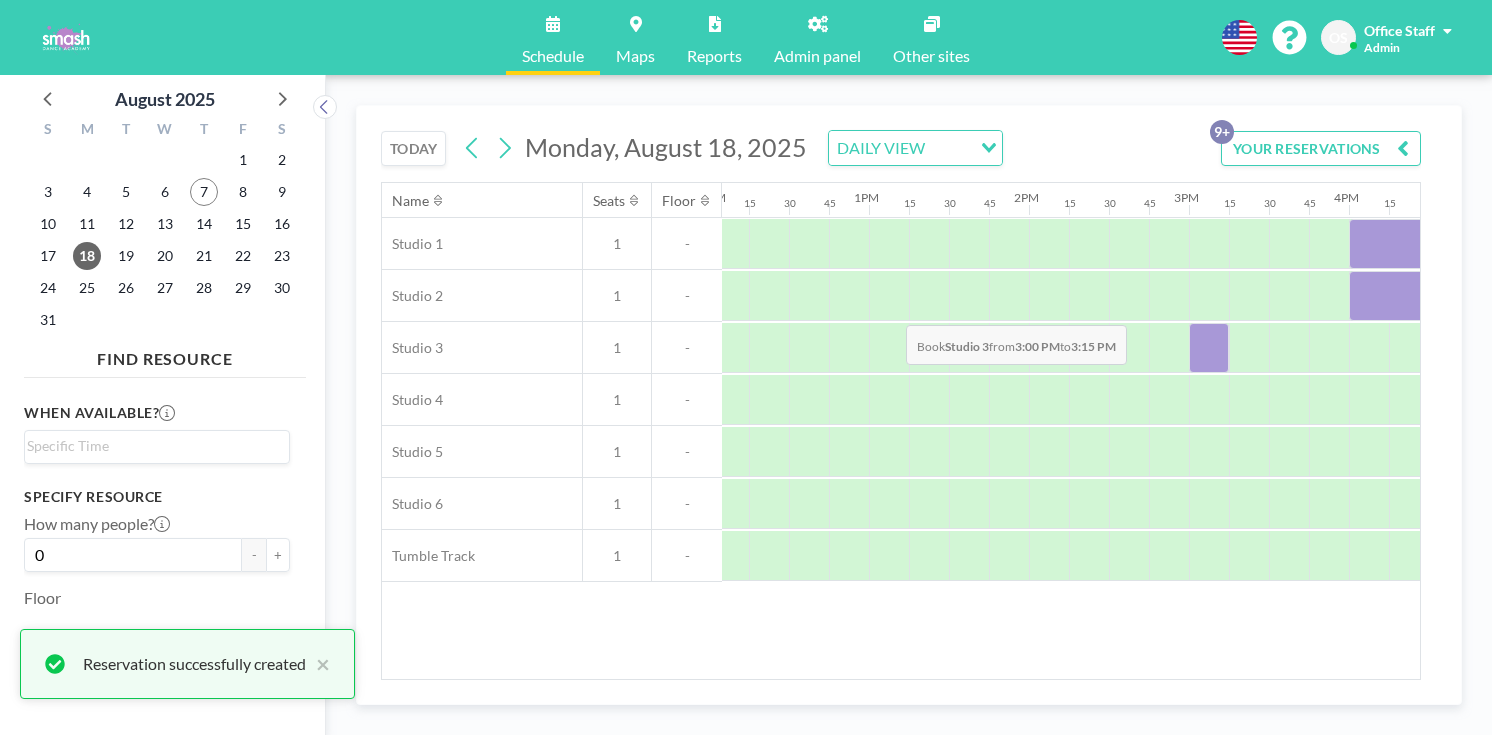 click at bounding box center [1209, 348] 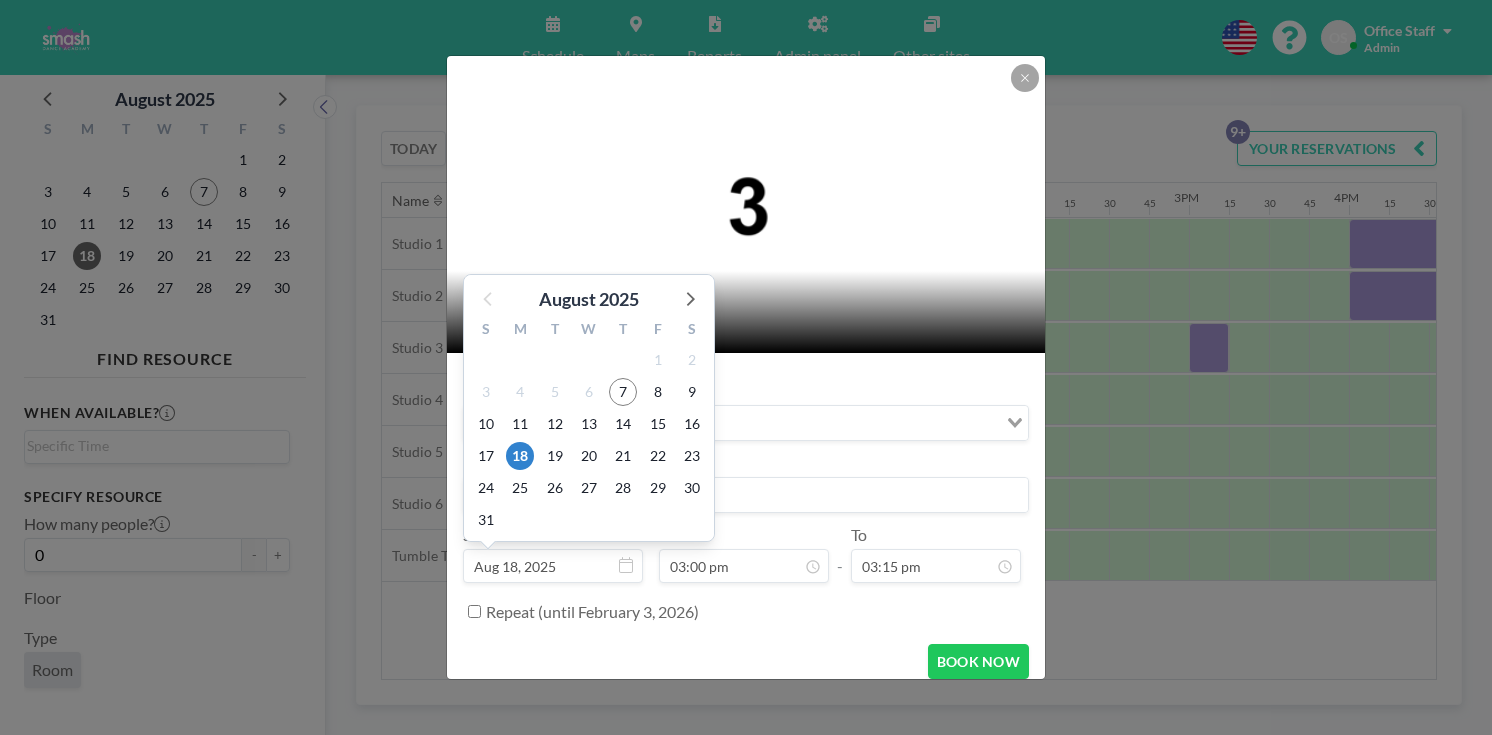 scroll, scrollTop: 1915, scrollLeft: 0, axis: vertical 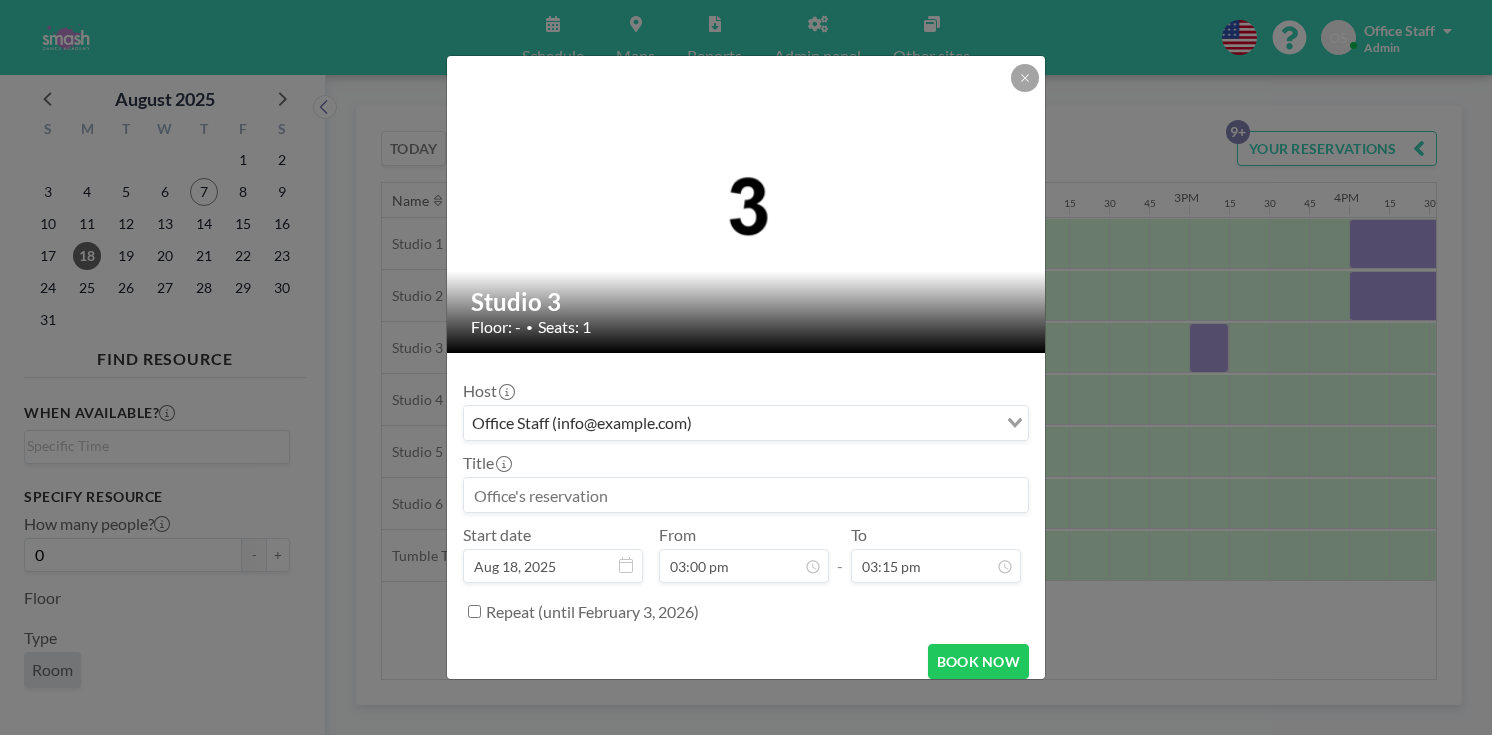 paste on "SMASH 2025-2026 Fall Schedule - Studio 2" 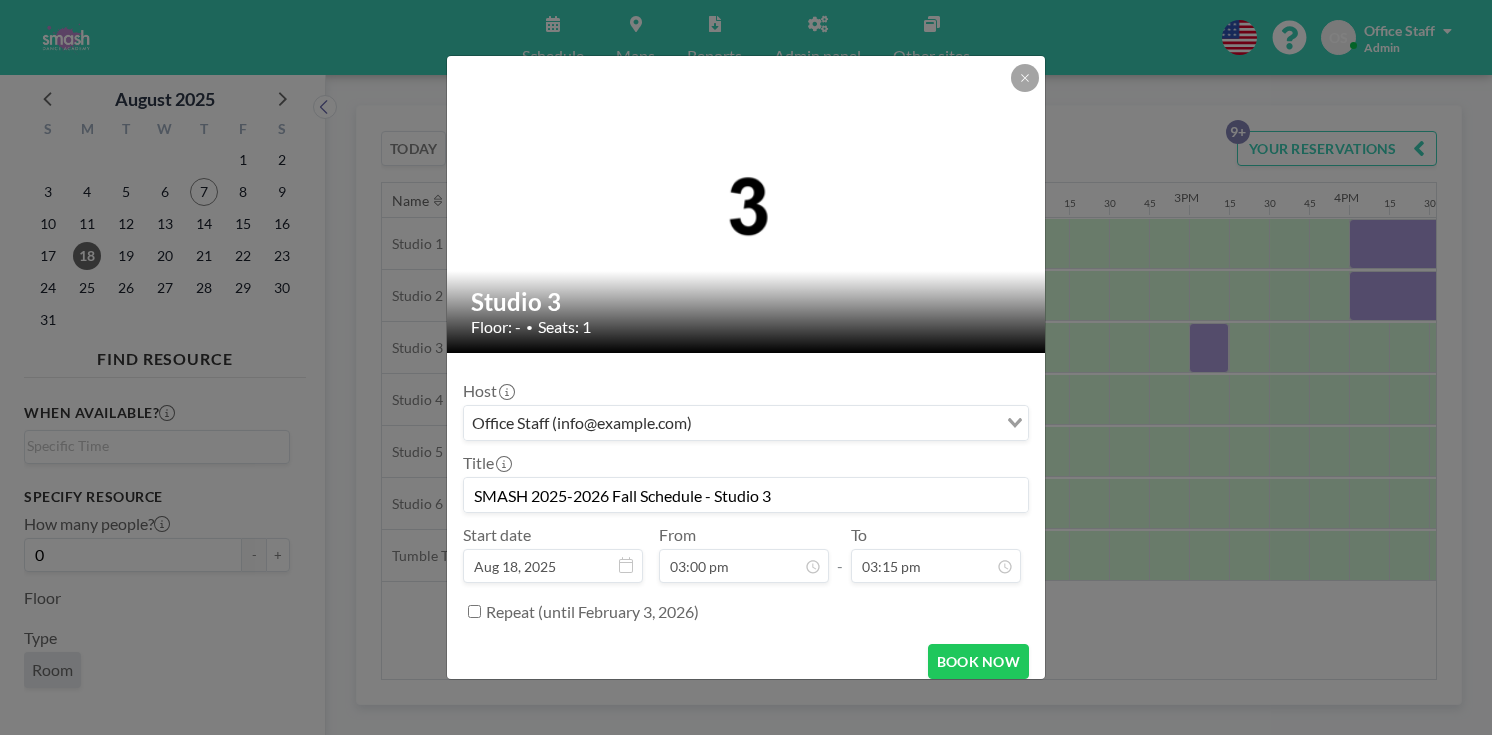 scroll, scrollTop: 1915, scrollLeft: 0, axis: vertical 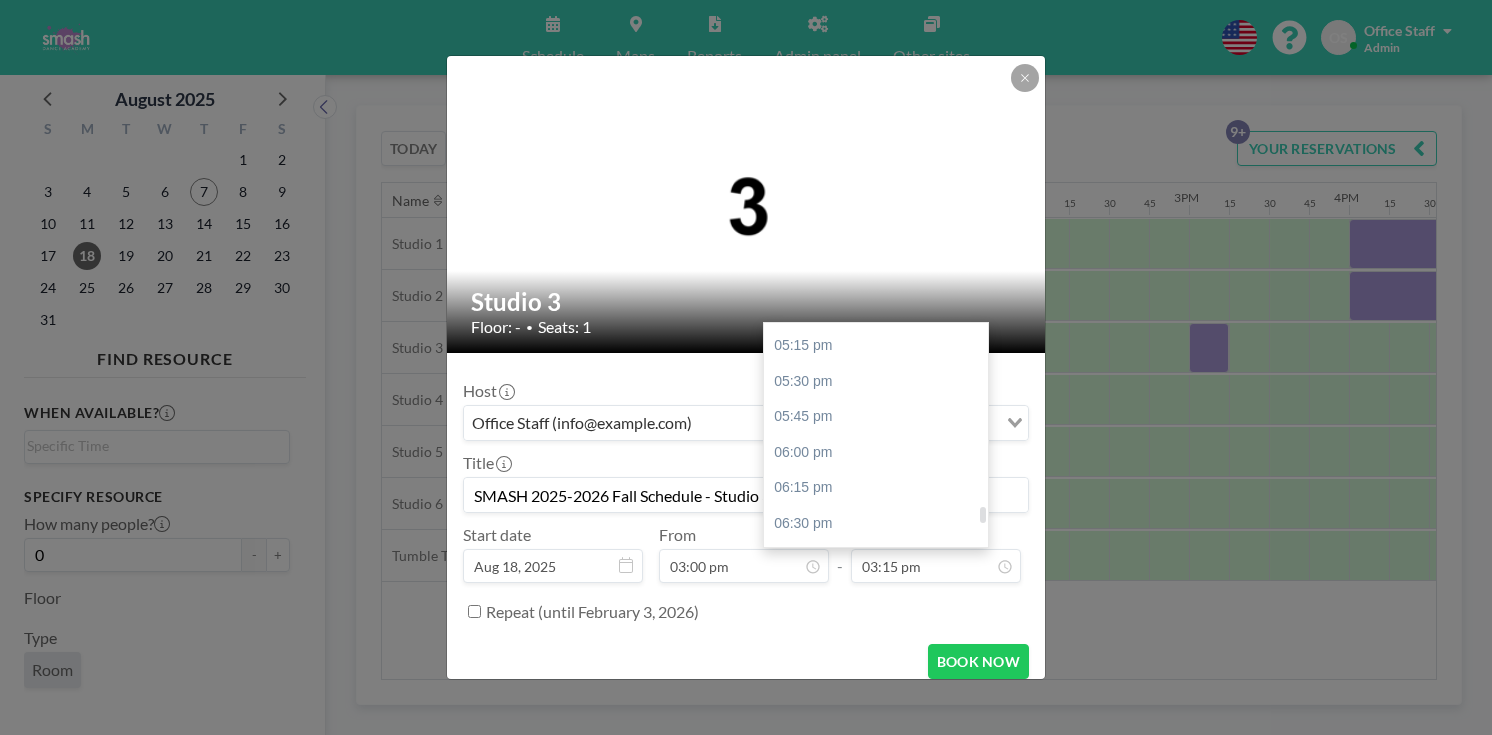 type on "SMASH 2025-2026 Fall Schedule - Studio 3" 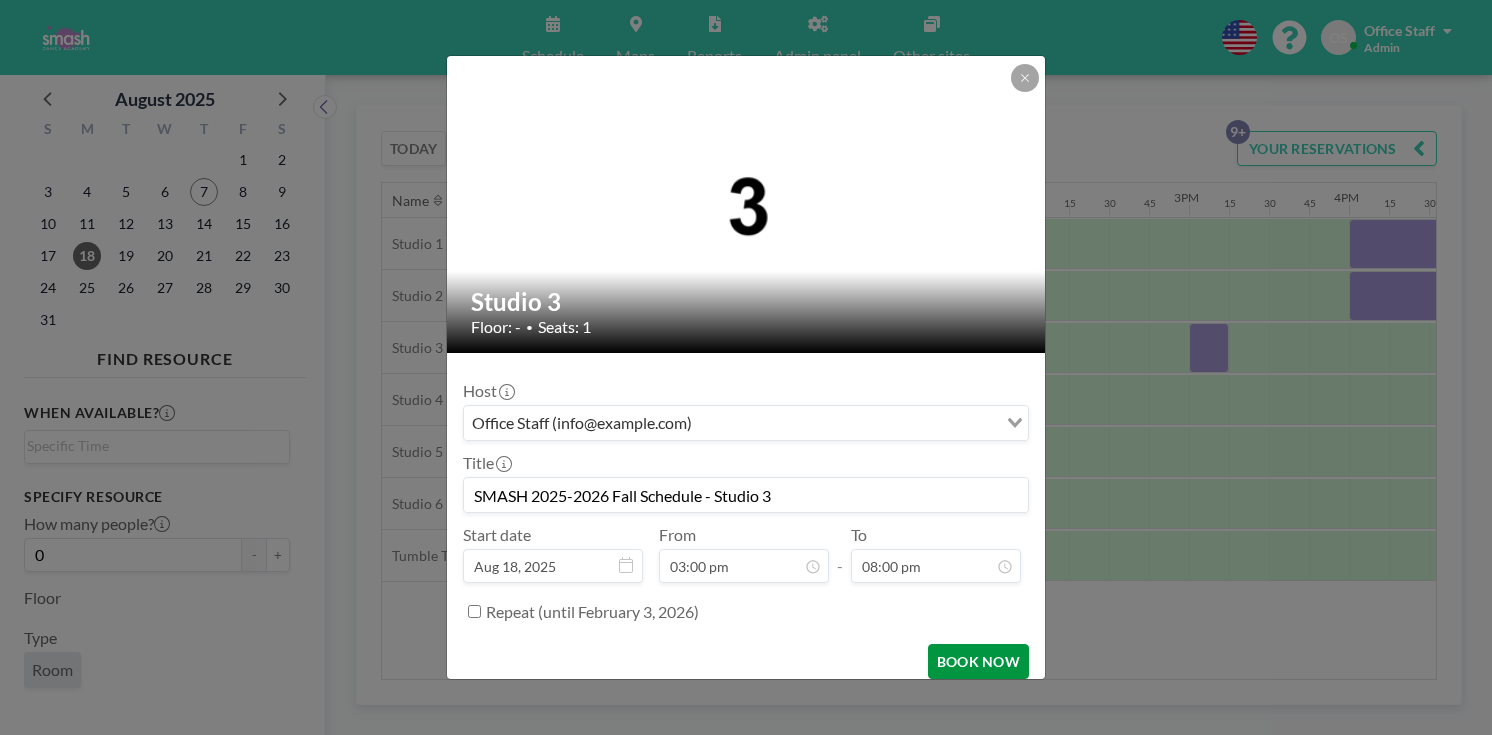 scroll, scrollTop: 2554, scrollLeft: 0, axis: vertical 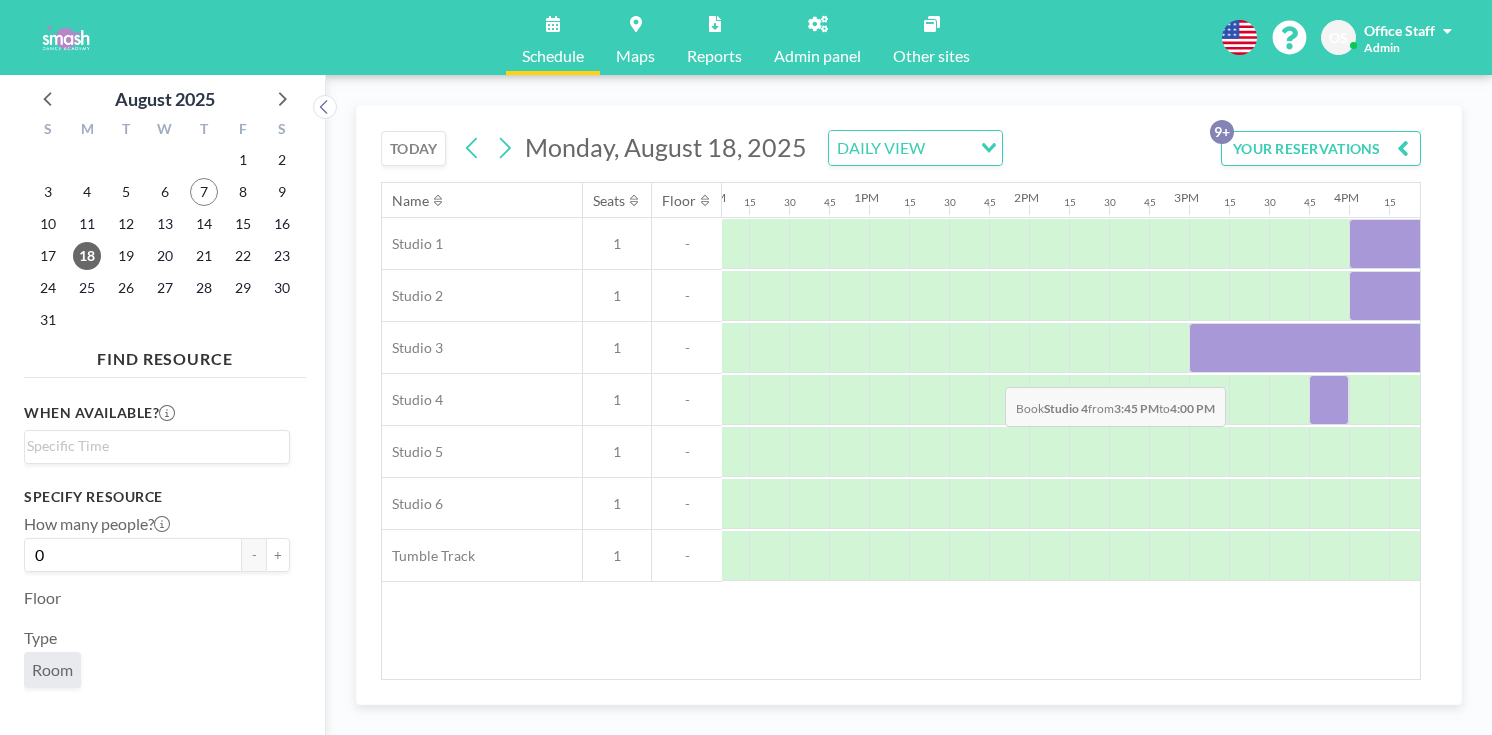 click at bounding box center [1329, 400] 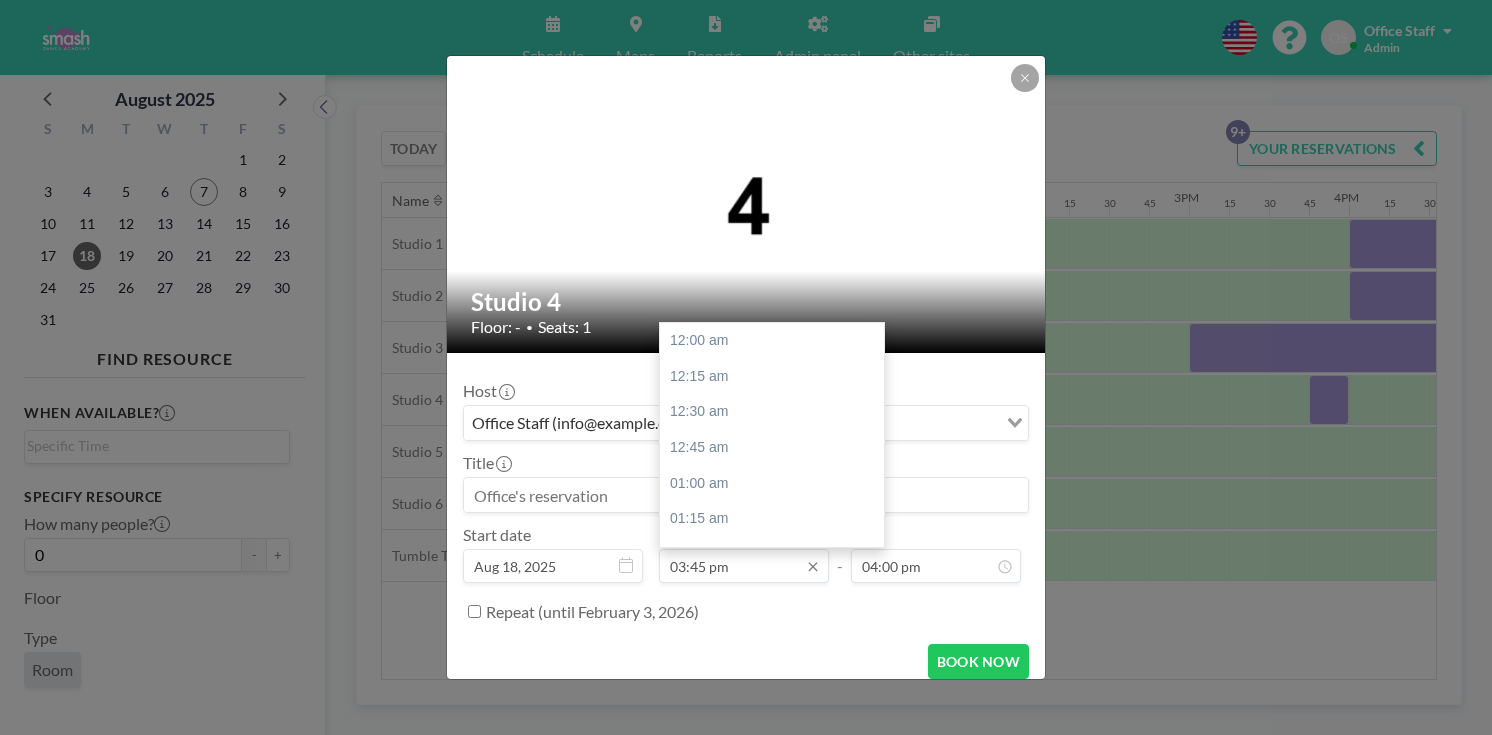 scroll, scrollTop: 2011, scrollLeft: 0, axis: vertical 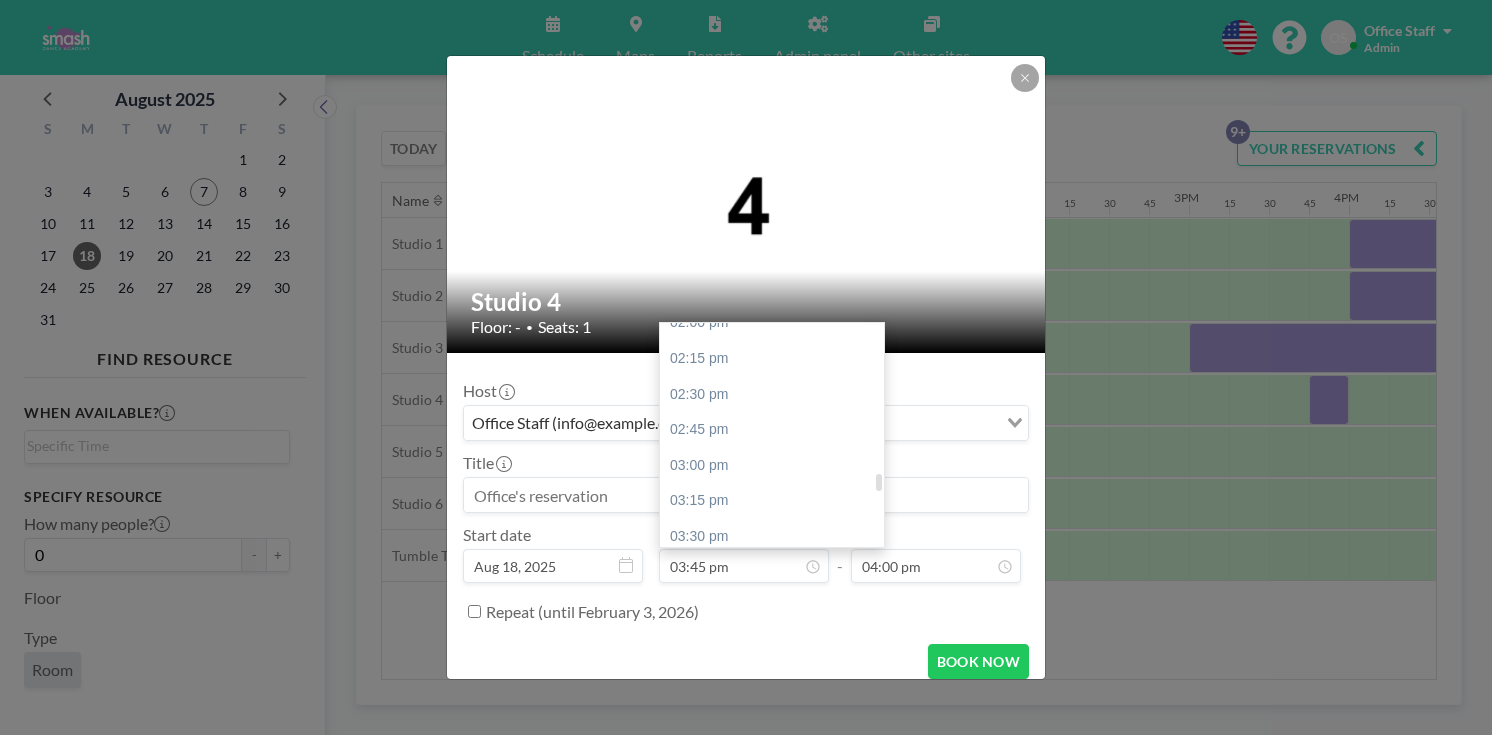 click on "04:00 pm" at bounding box center [772, 608] 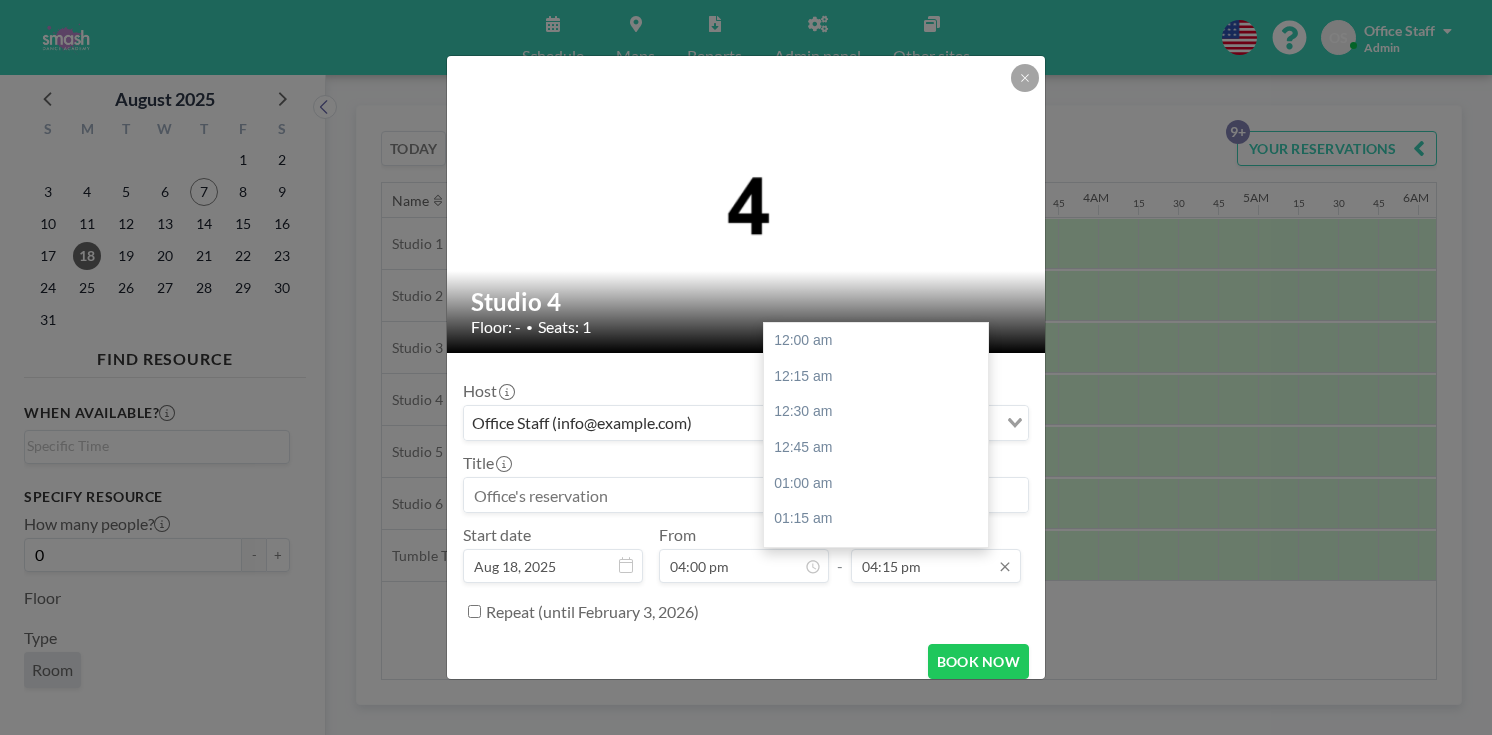 scroll, scrollTop: 0, scrollLeft: 580, axis: horizontal 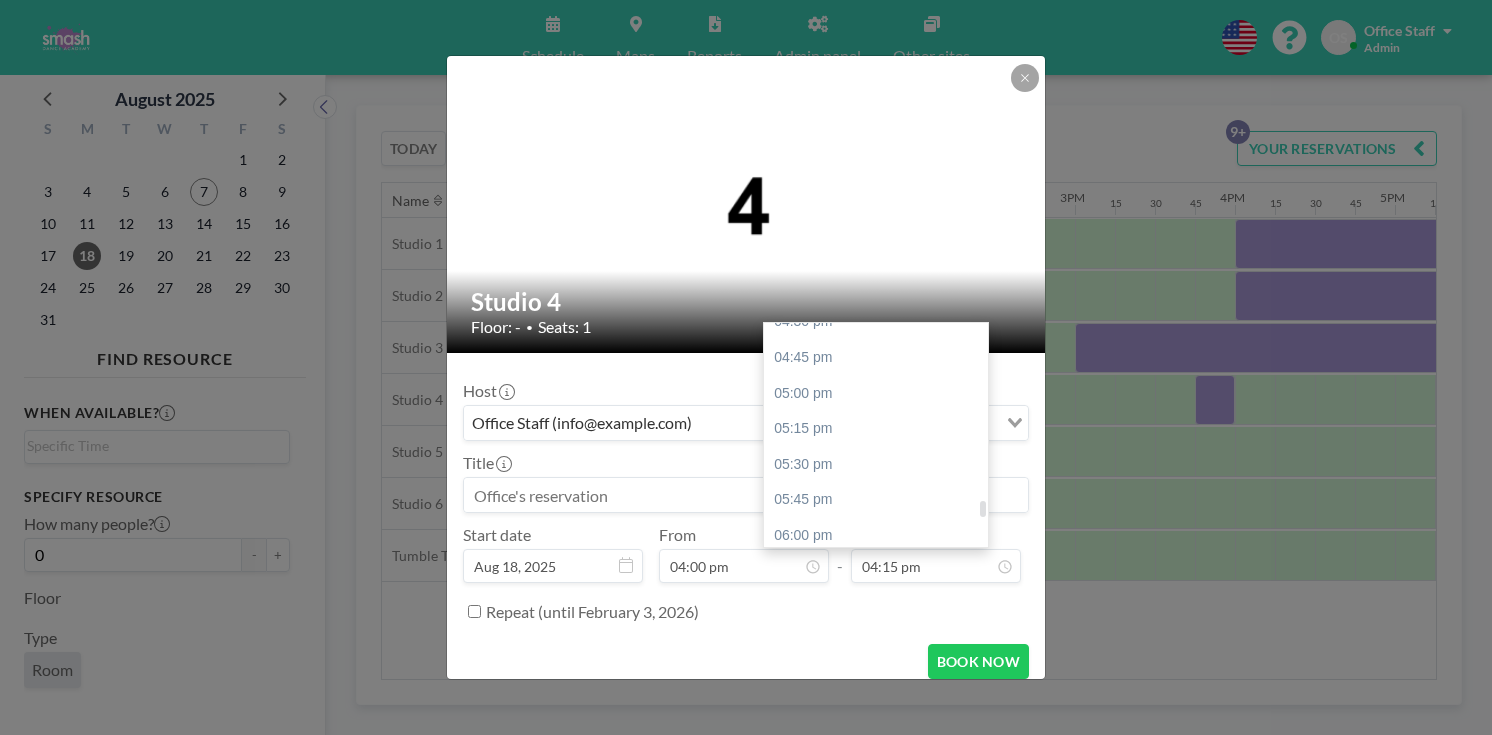 click on "07:00 pm" at bounding box center [876, 678] 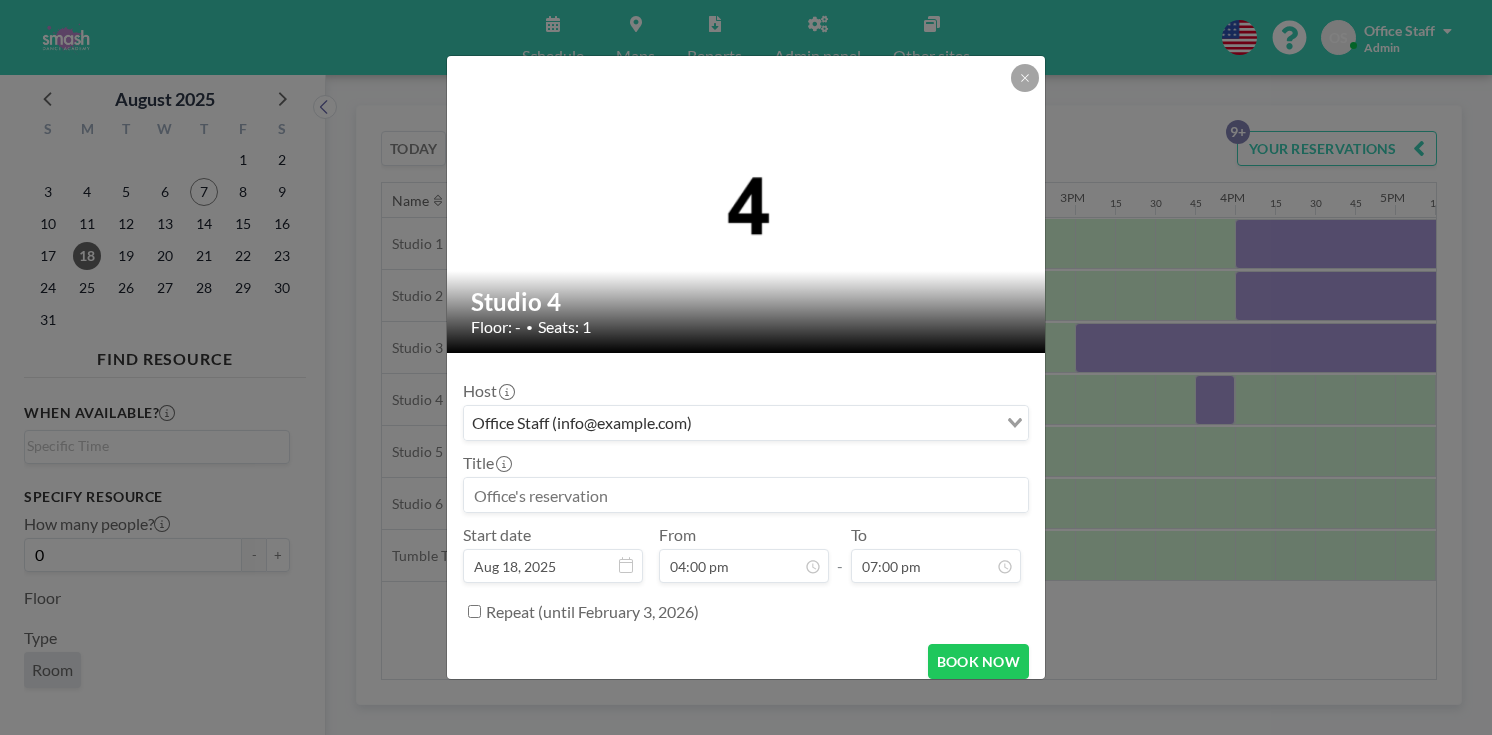 click at bounding box center (746, 495) 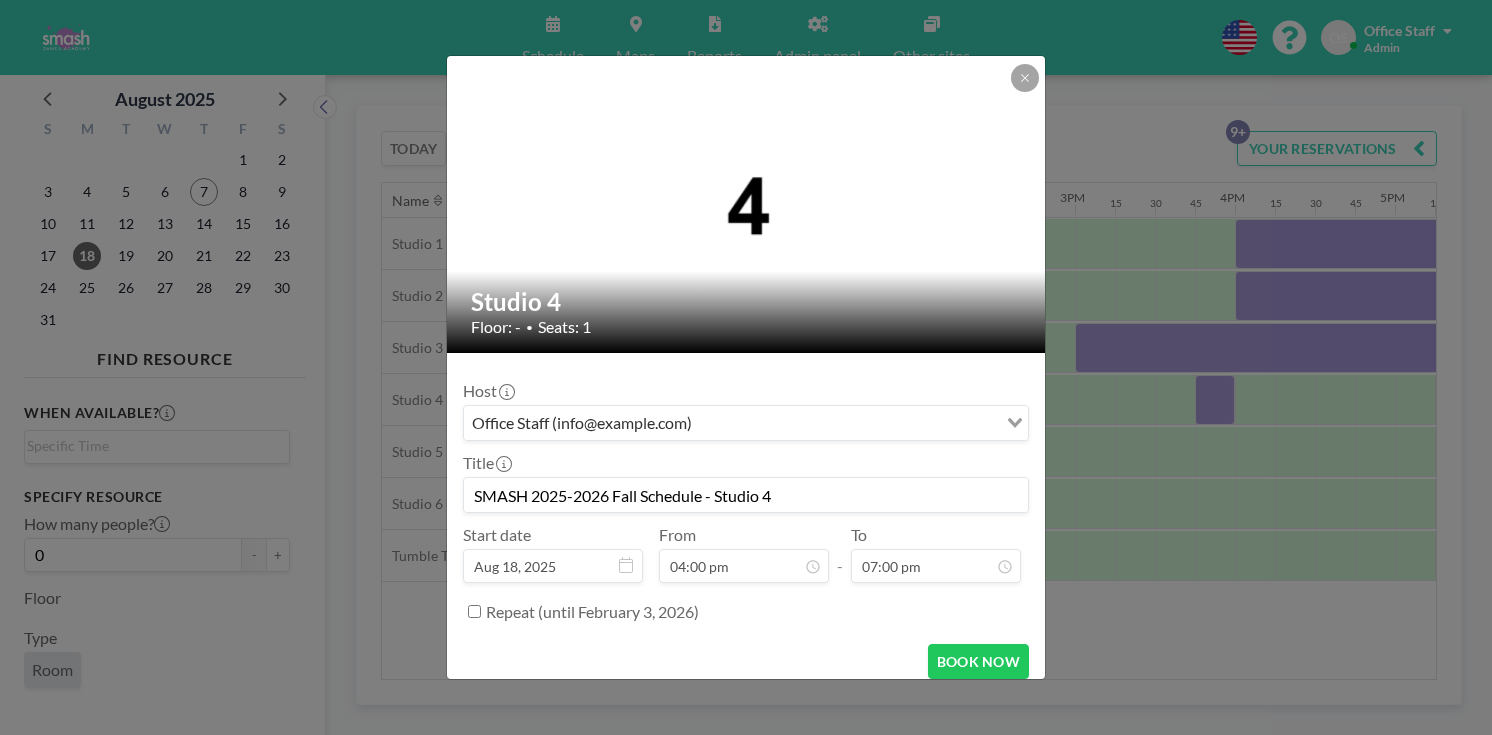 type on "SMASH 2025-2026 Fall Schedule - Studio 4" 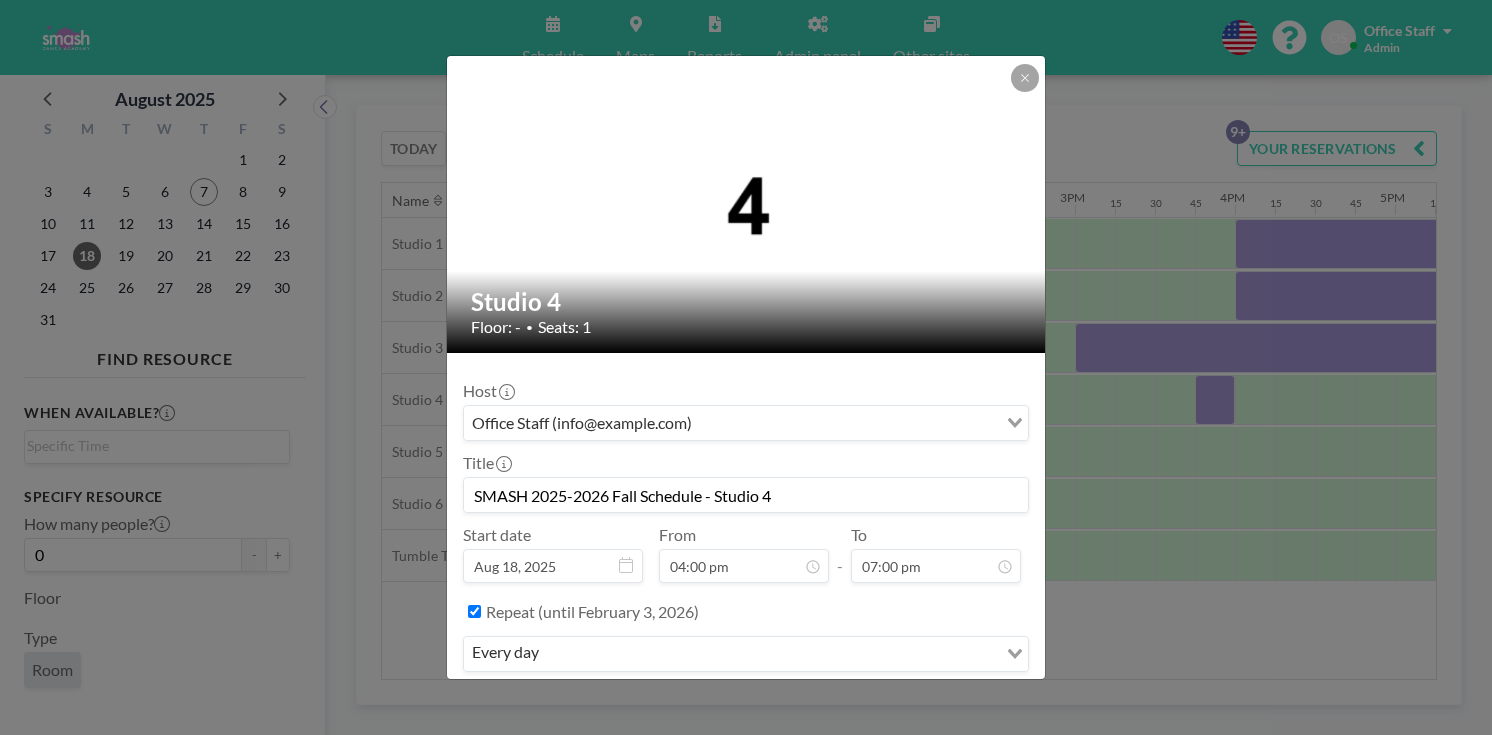 click on "every day" at bounding box center (730, 652) 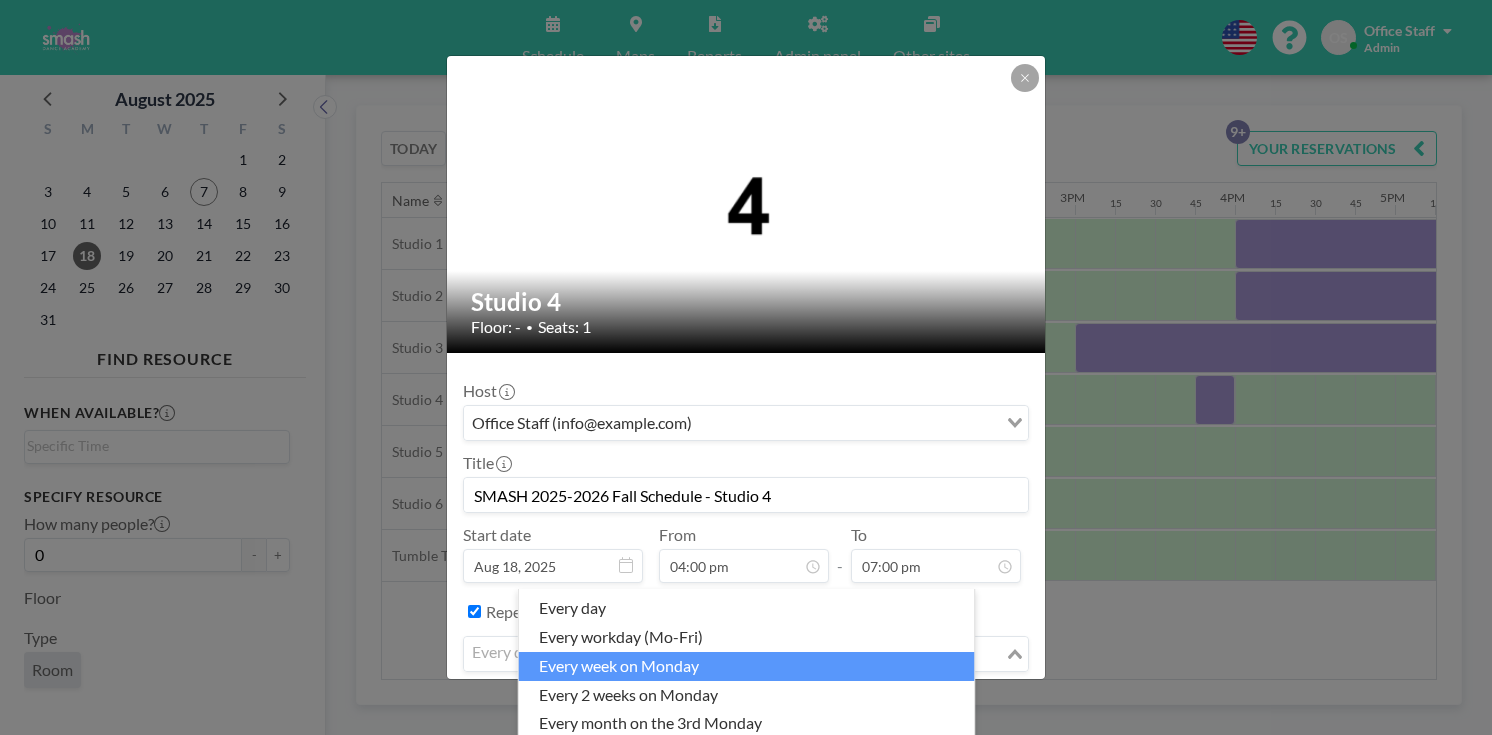 click on "every week on Monday" at bounding box center (747, 666) 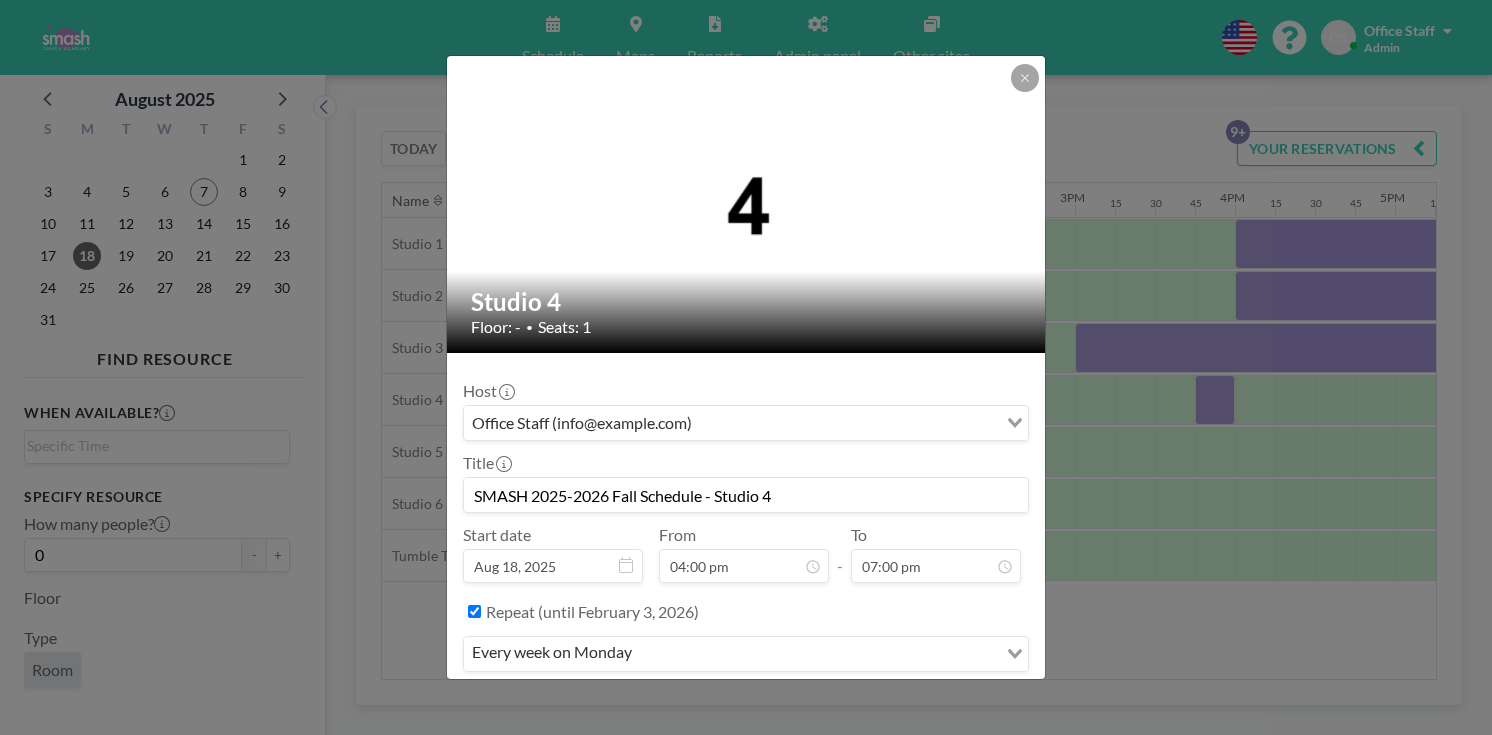 scroll, scrollTop: 2043, scrollLeft: 0, axis: vertical 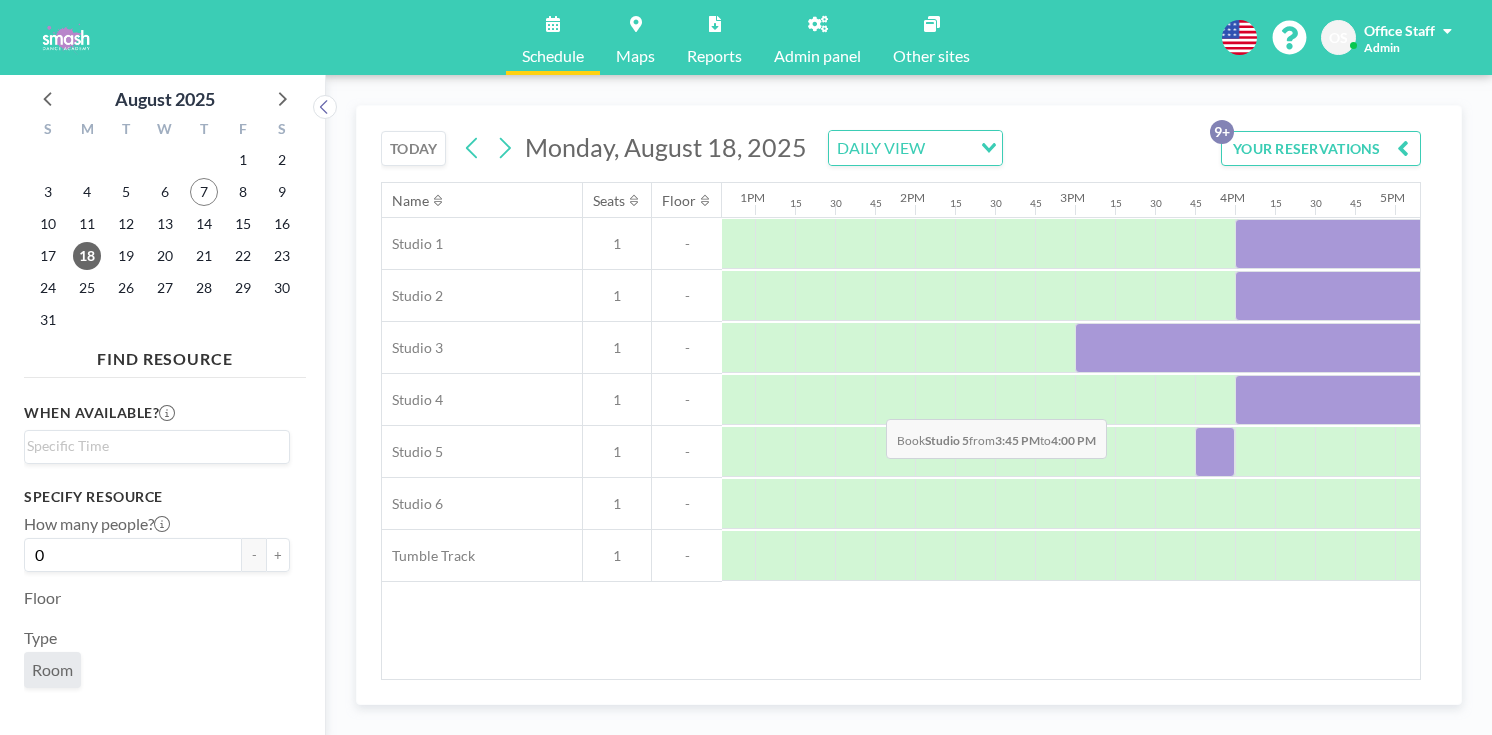 click at bounding box center (1215, 452) 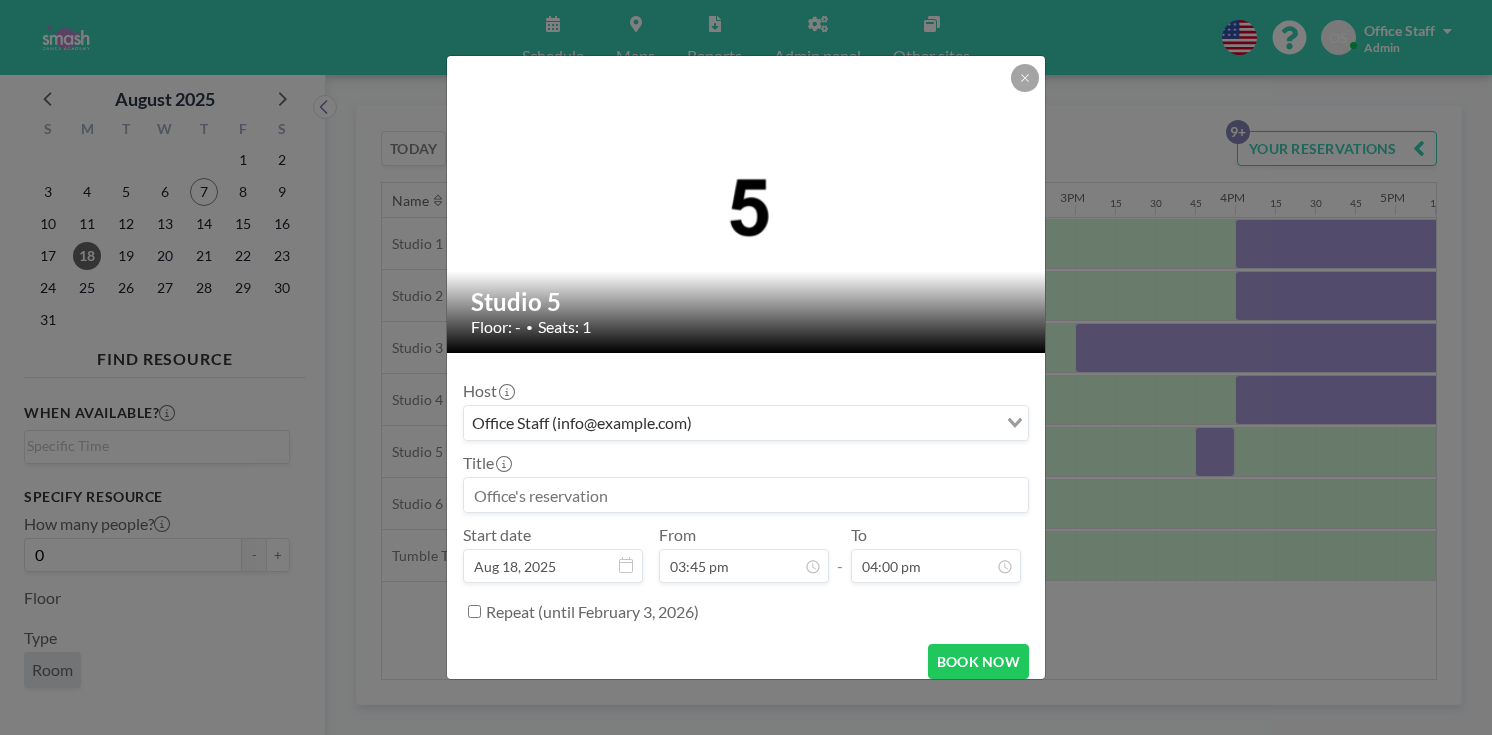 click at bounding box center [746, 495] 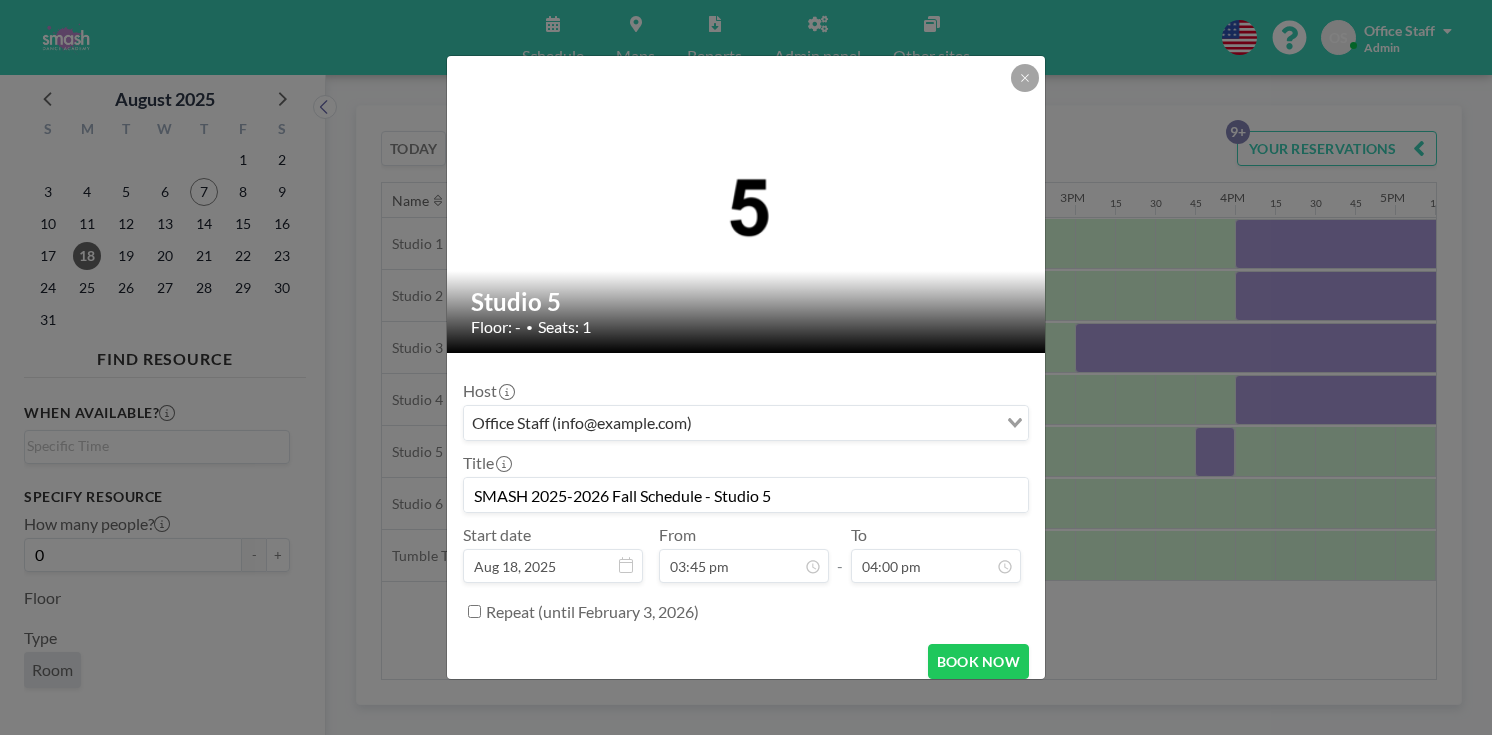 scroll, scrollTop: 2011, scrollLeft: 0, axis: vertical 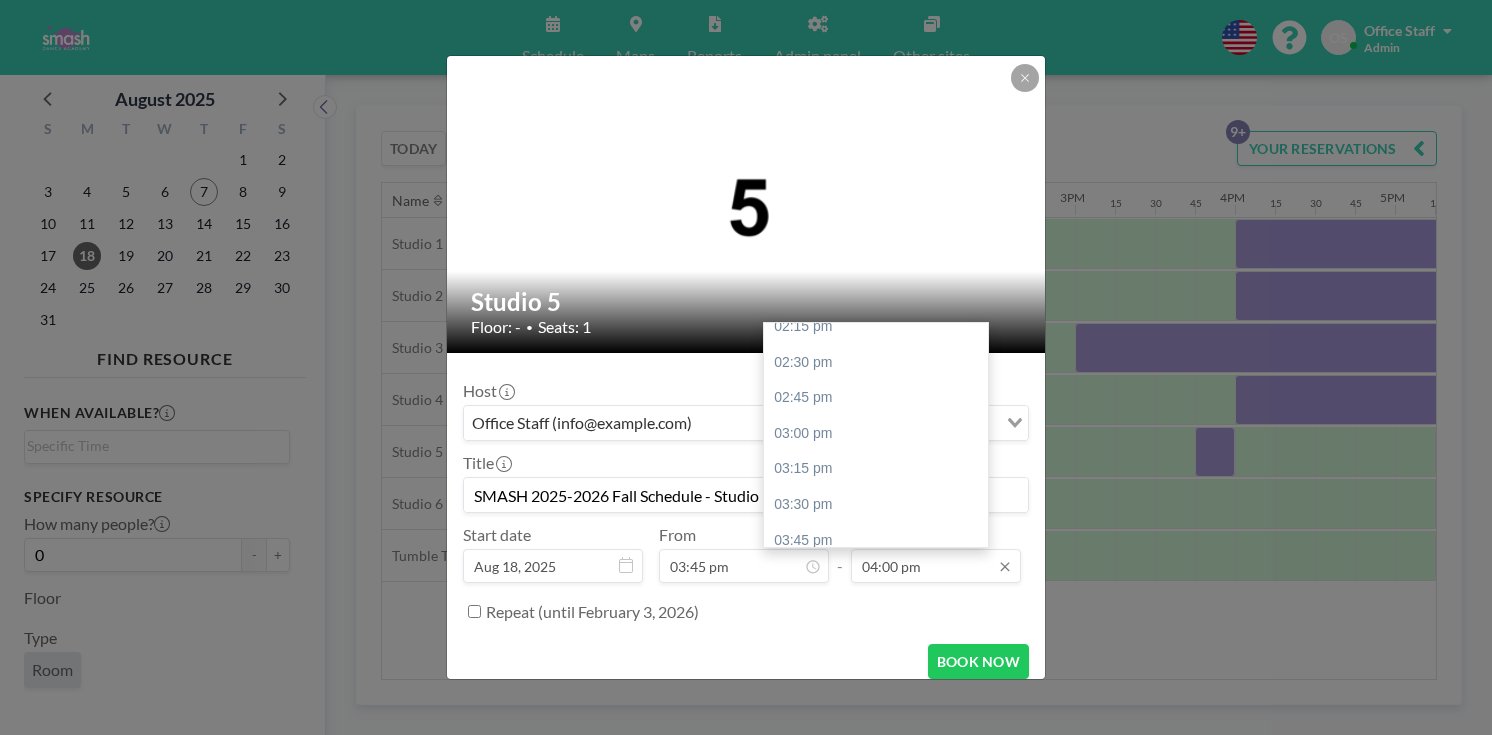 type on "SMASH 2025-2026 Fall Schedule - Studio 5" 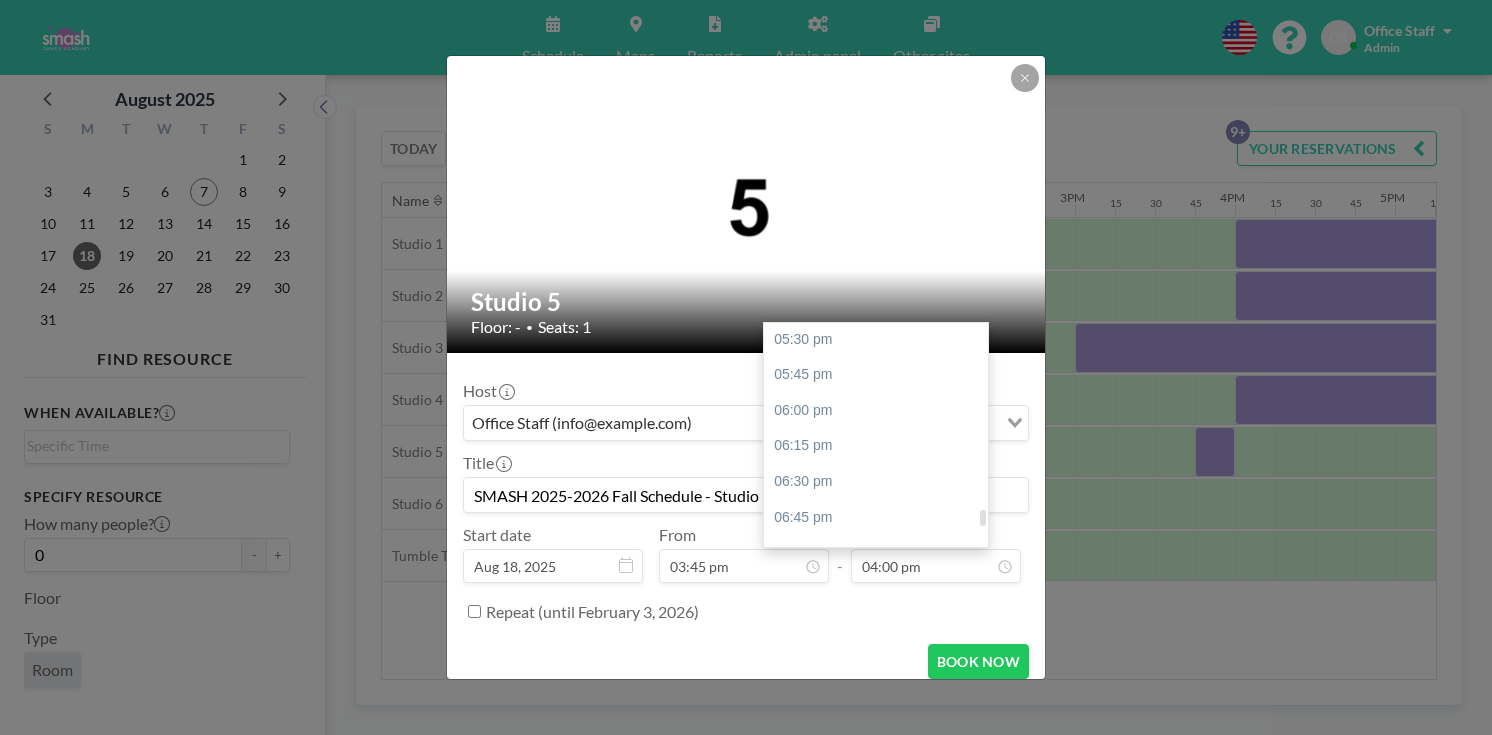 scroll, scrollTop: 2489, scrollLeft: 0, axis: vertical 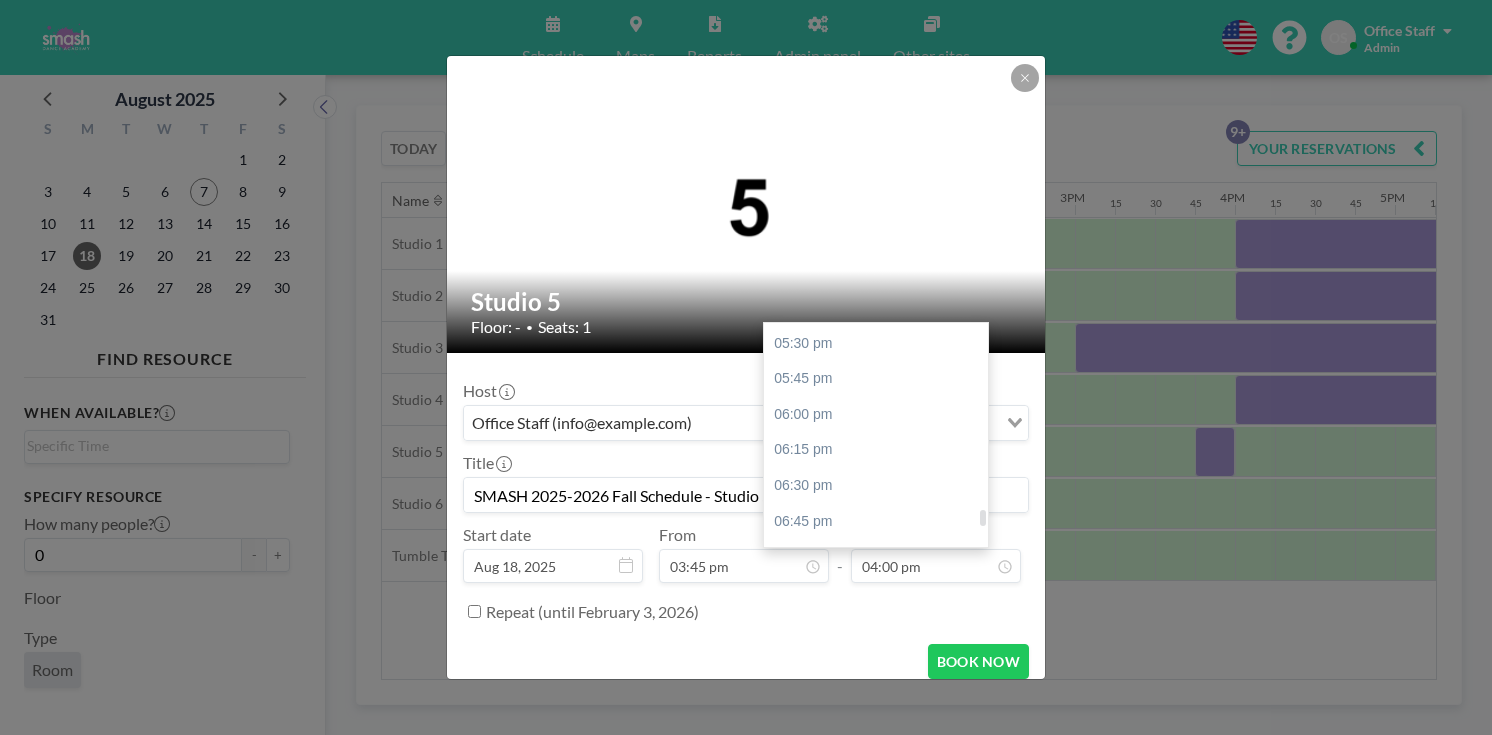 click on "08:45 pm" at bounding box center [876, 806] 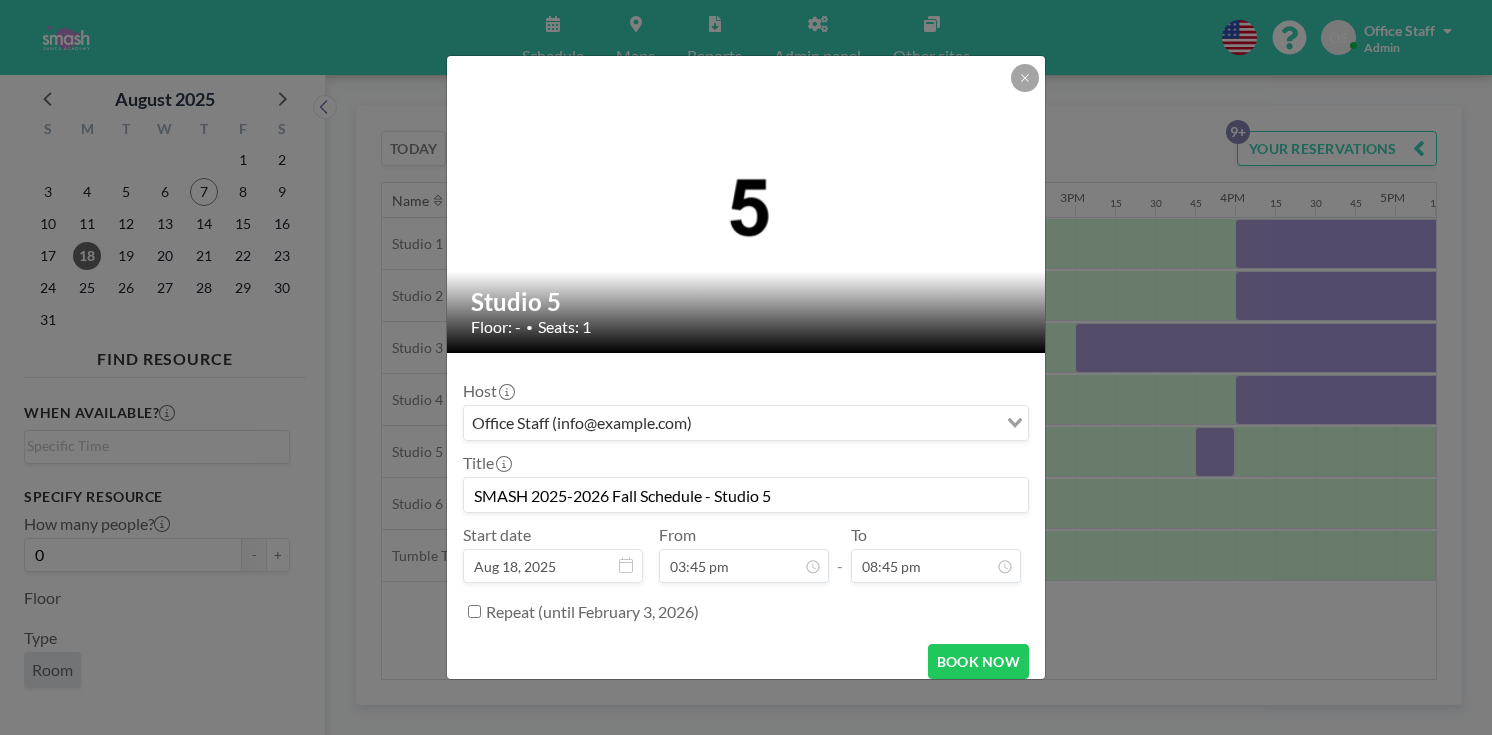 scroll, scrollTop: 2011, scrollLeft: 0, axis: vertical 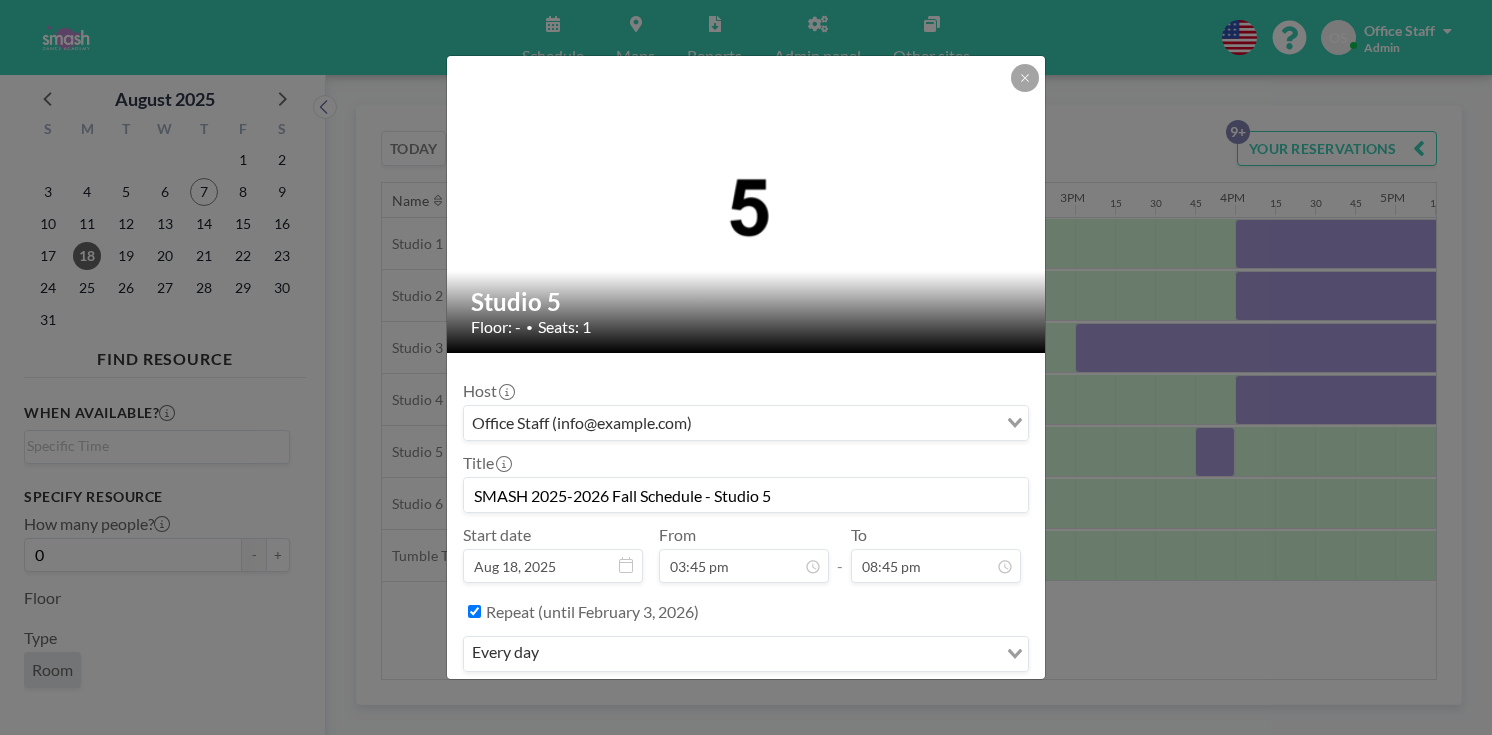 click on "every day" at bounding box center (730, 652) 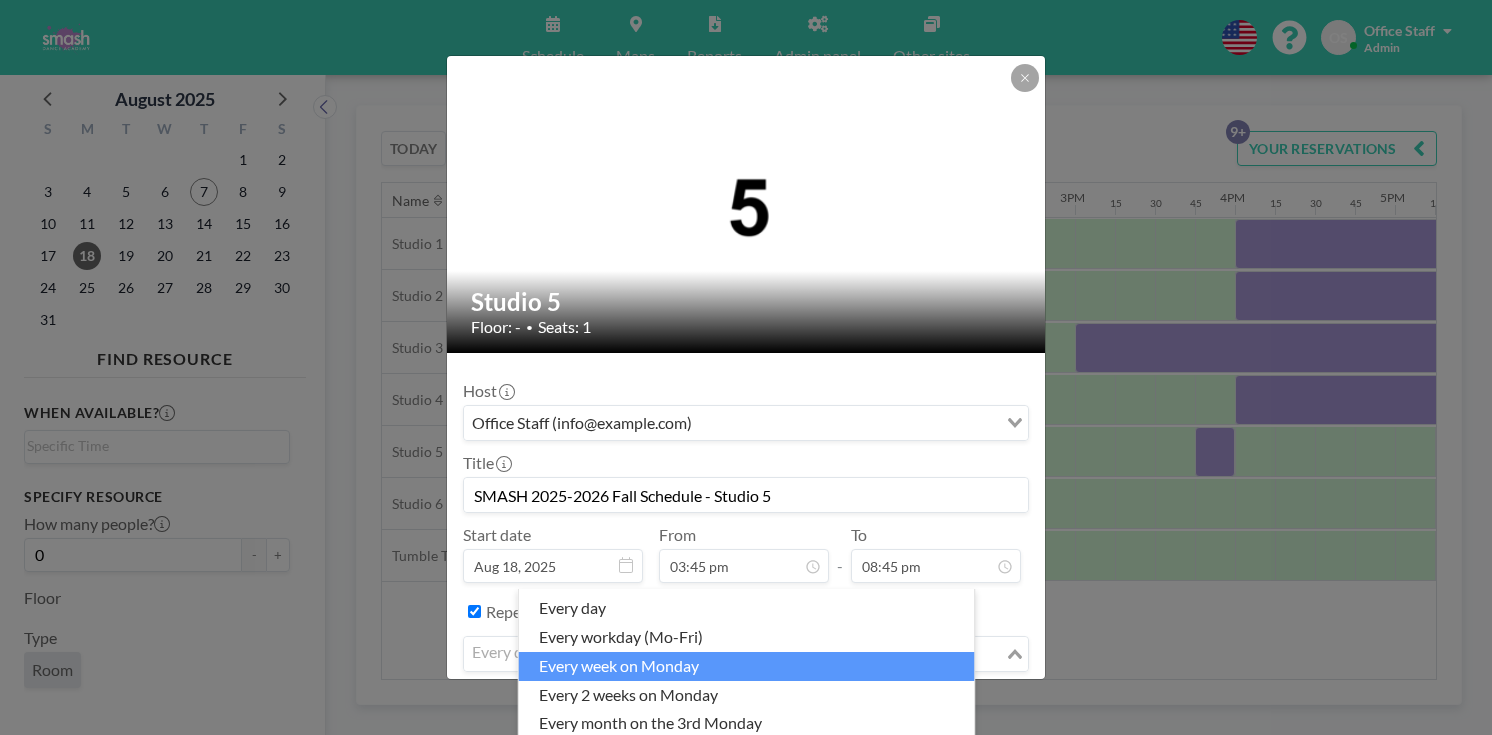 click on "every week on Monday" at bounding box center (747, 666) 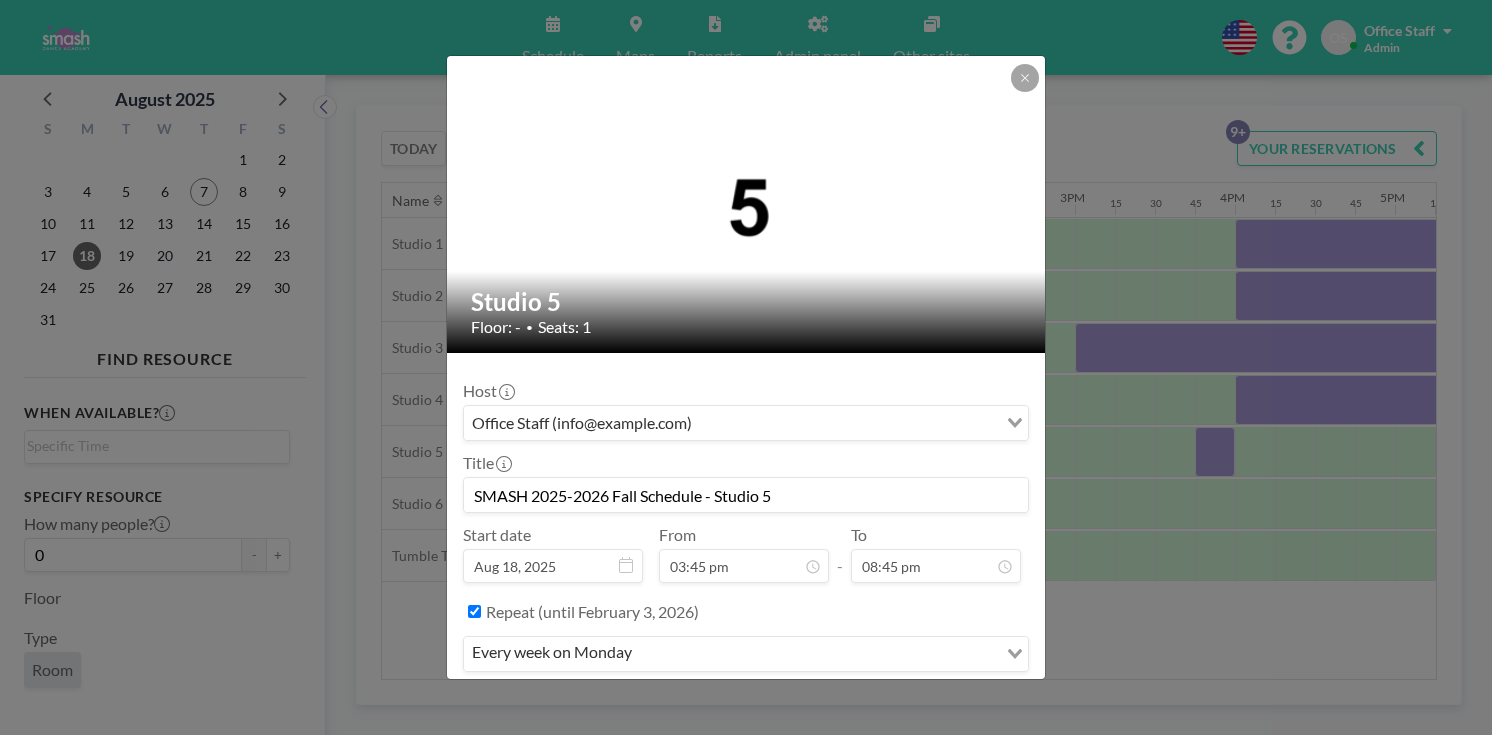 click on "BOOK NOW" at bounding box center [978, 713] 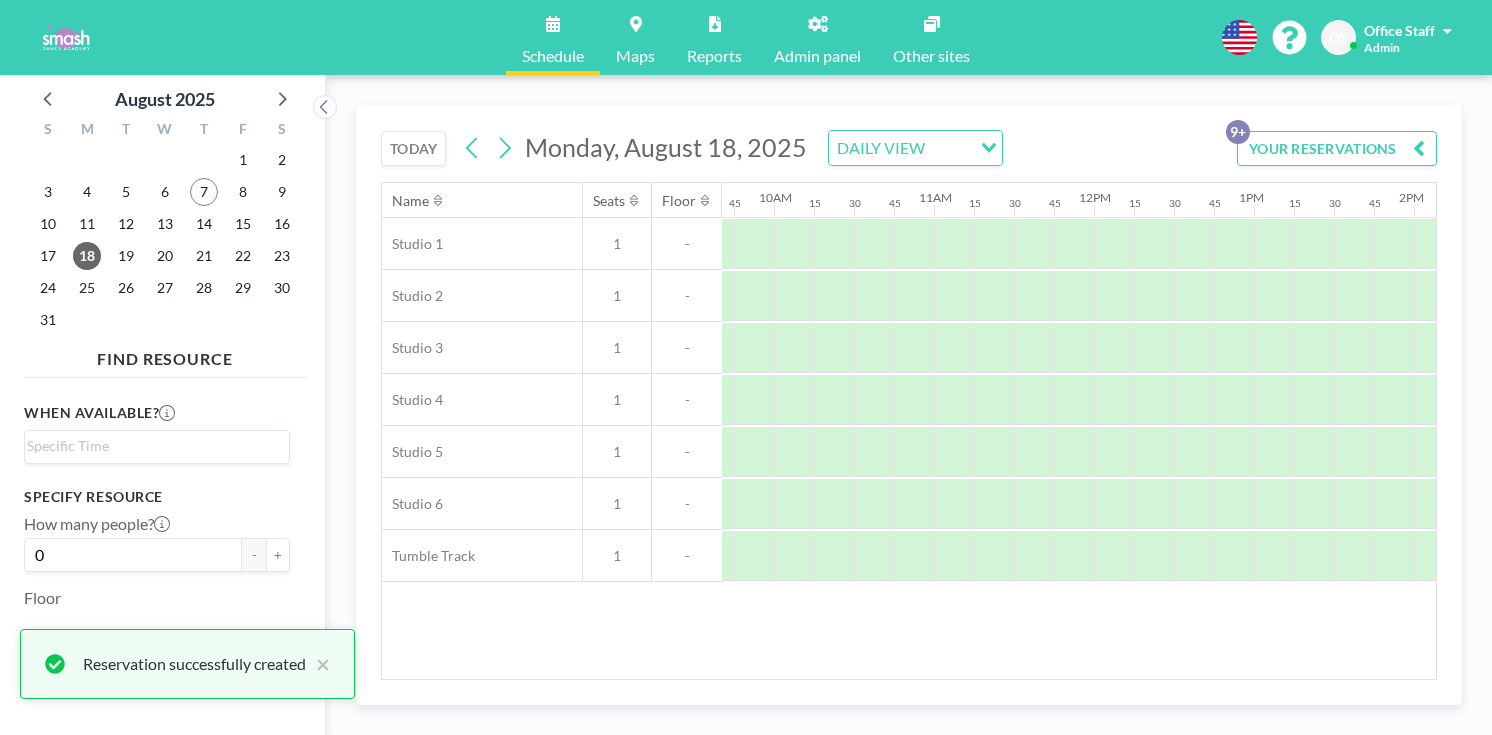 scroll, scrollTop: 0, scrollLeft: 1549, axis: horizontal 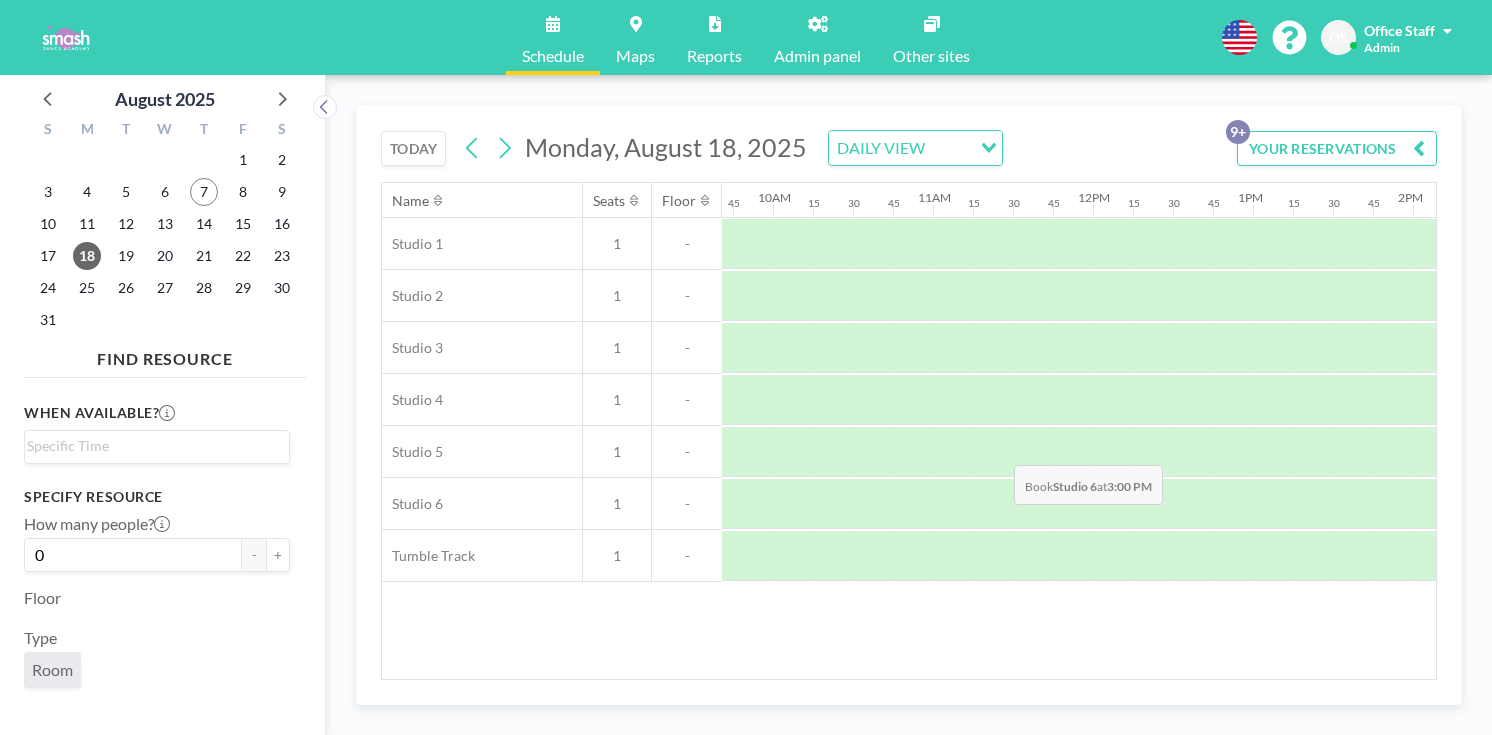 click at bounding box center [1593, 504] 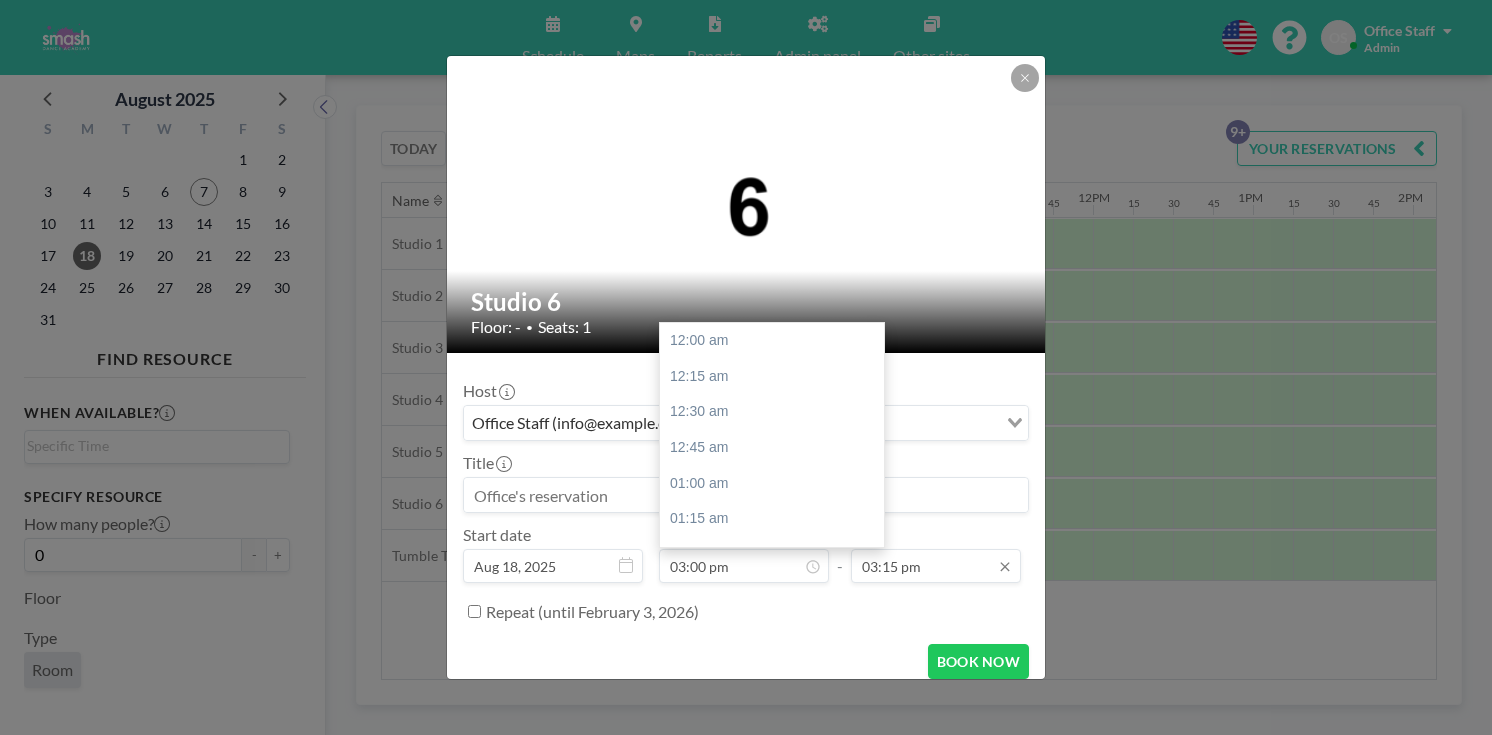scroll, scrollTop: 1915, scrollLeft: 0, axis: vertical 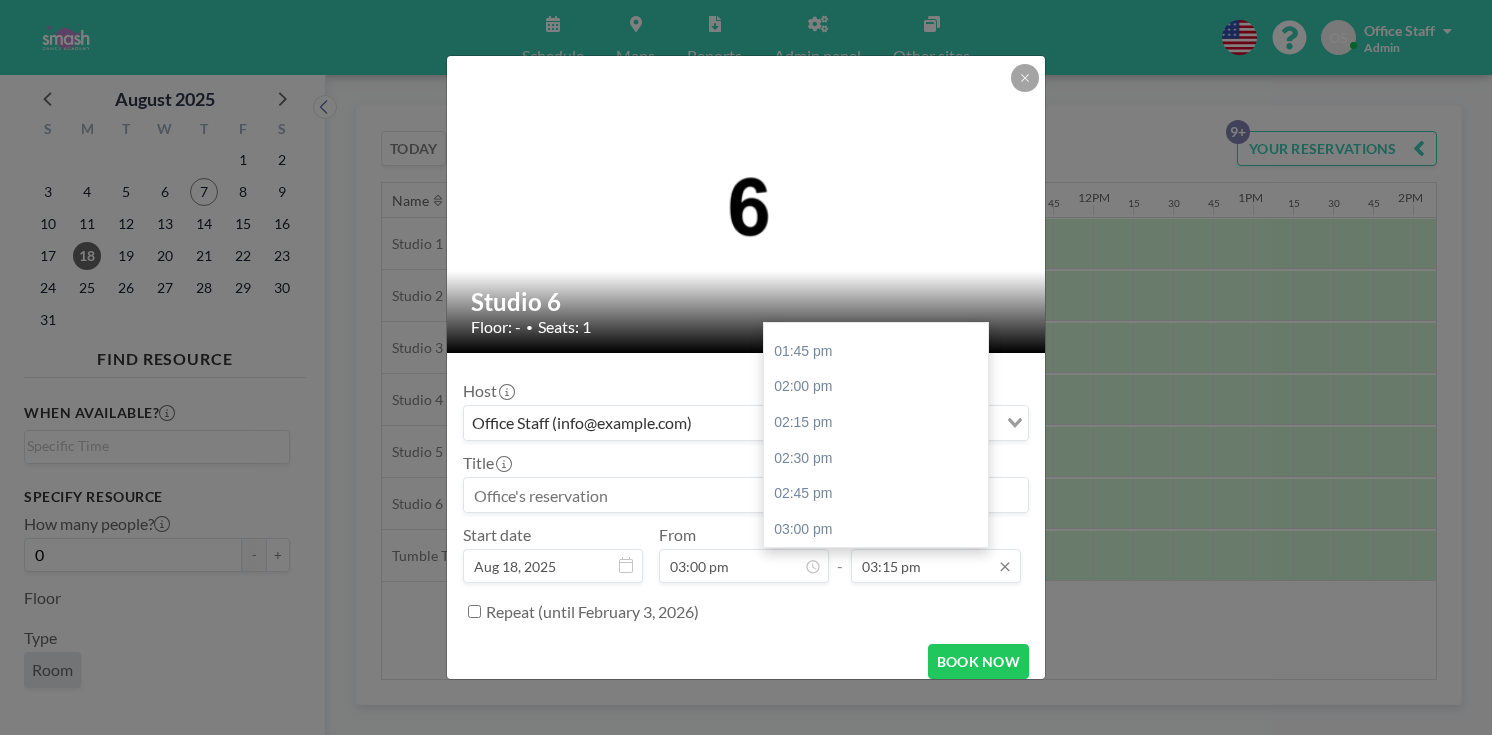 click on "03:15 pm" at bounding box center (936, 566) 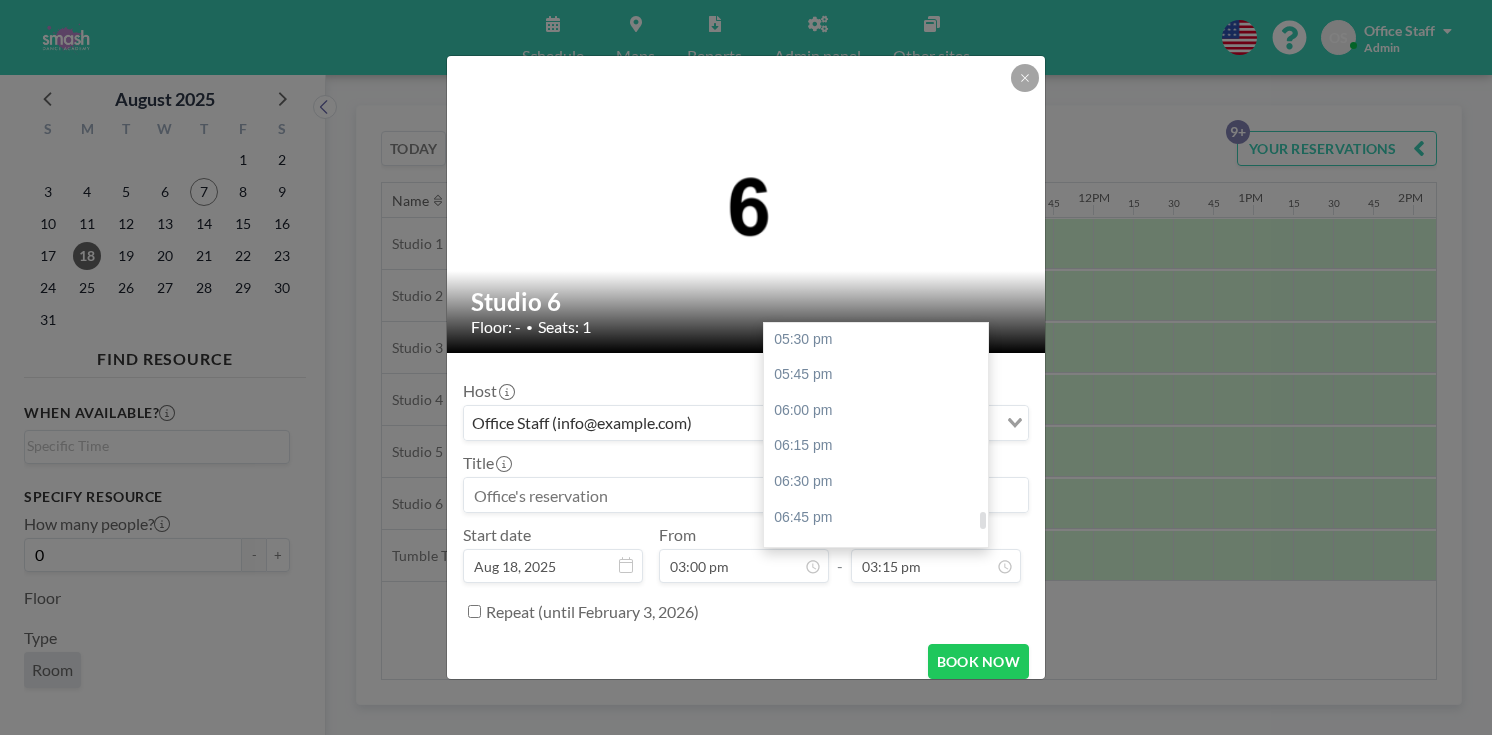 scroll, scrollTop: 2489, scrollLeft: 0, axis: vertical 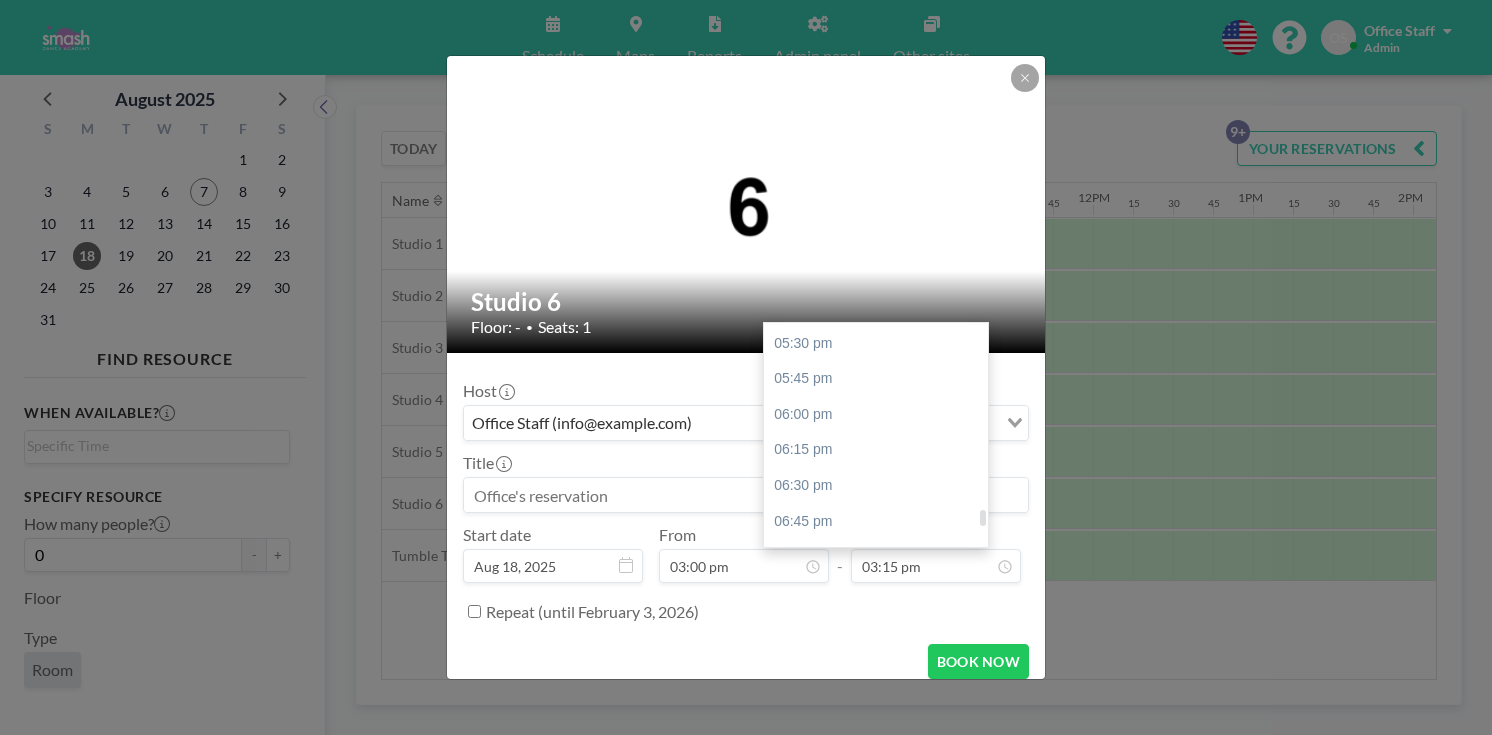click on "08:15 pm" at bounding box center [876, 735] 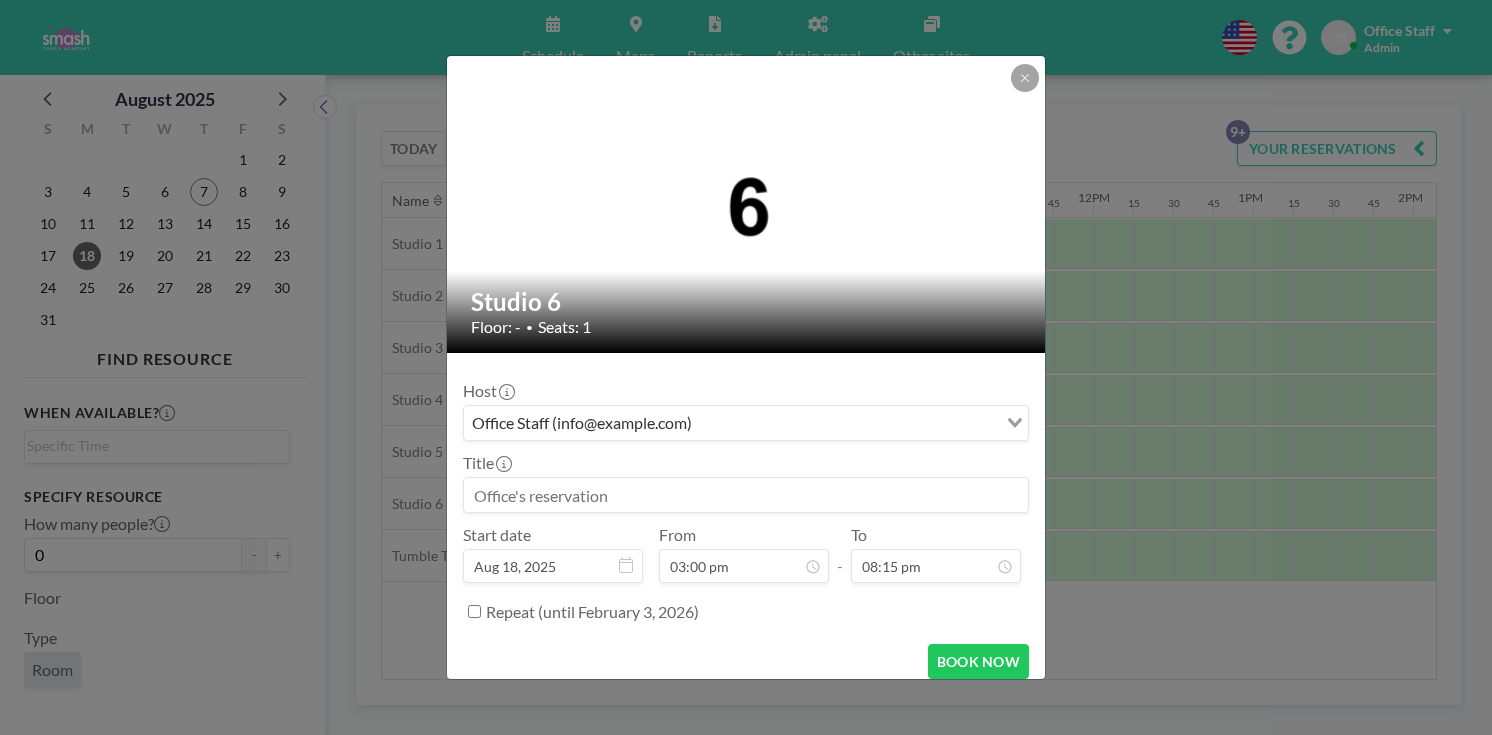 click at bounding box center (746, 495) 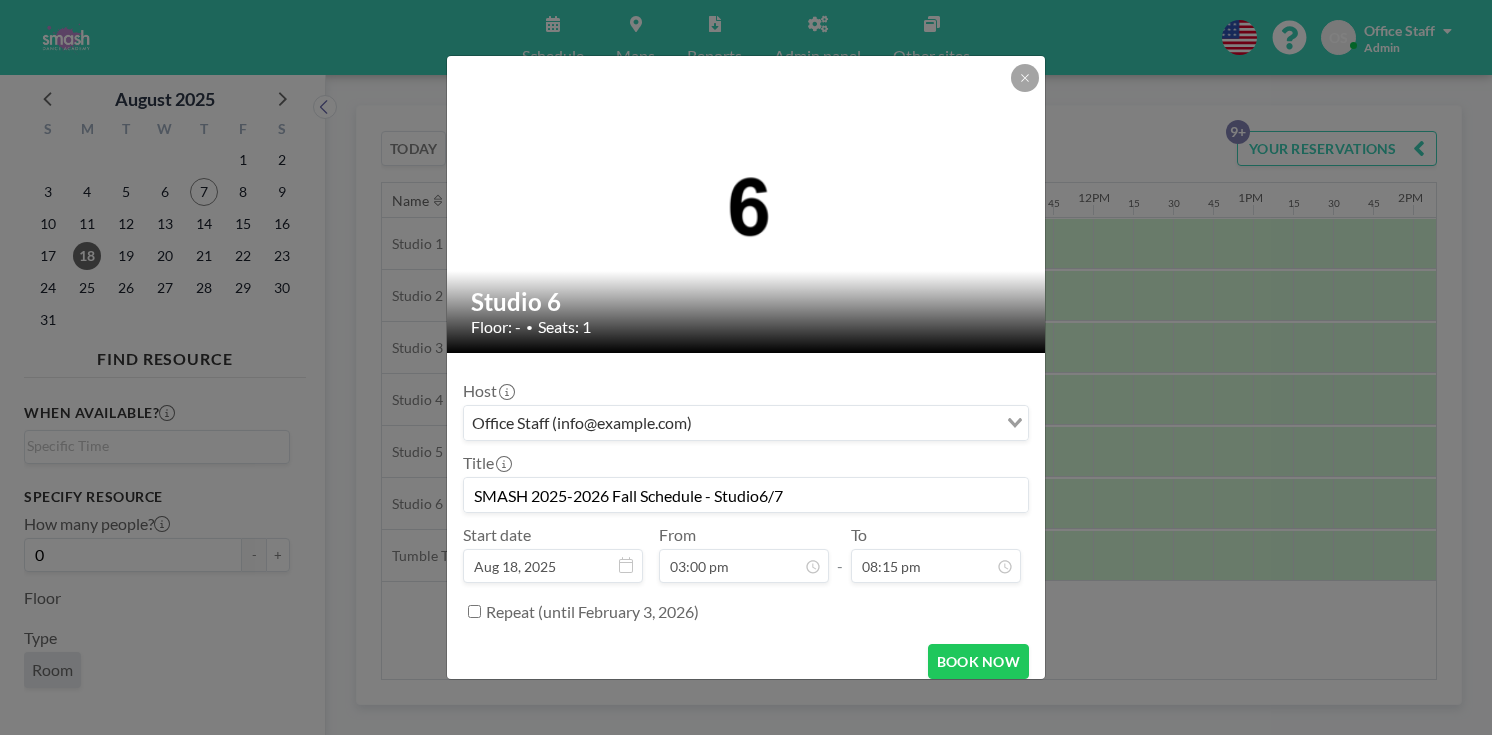 click on "SMASH 2025-2026 Fall Schedule - Studio6/7" at bounding box center [746, 495] 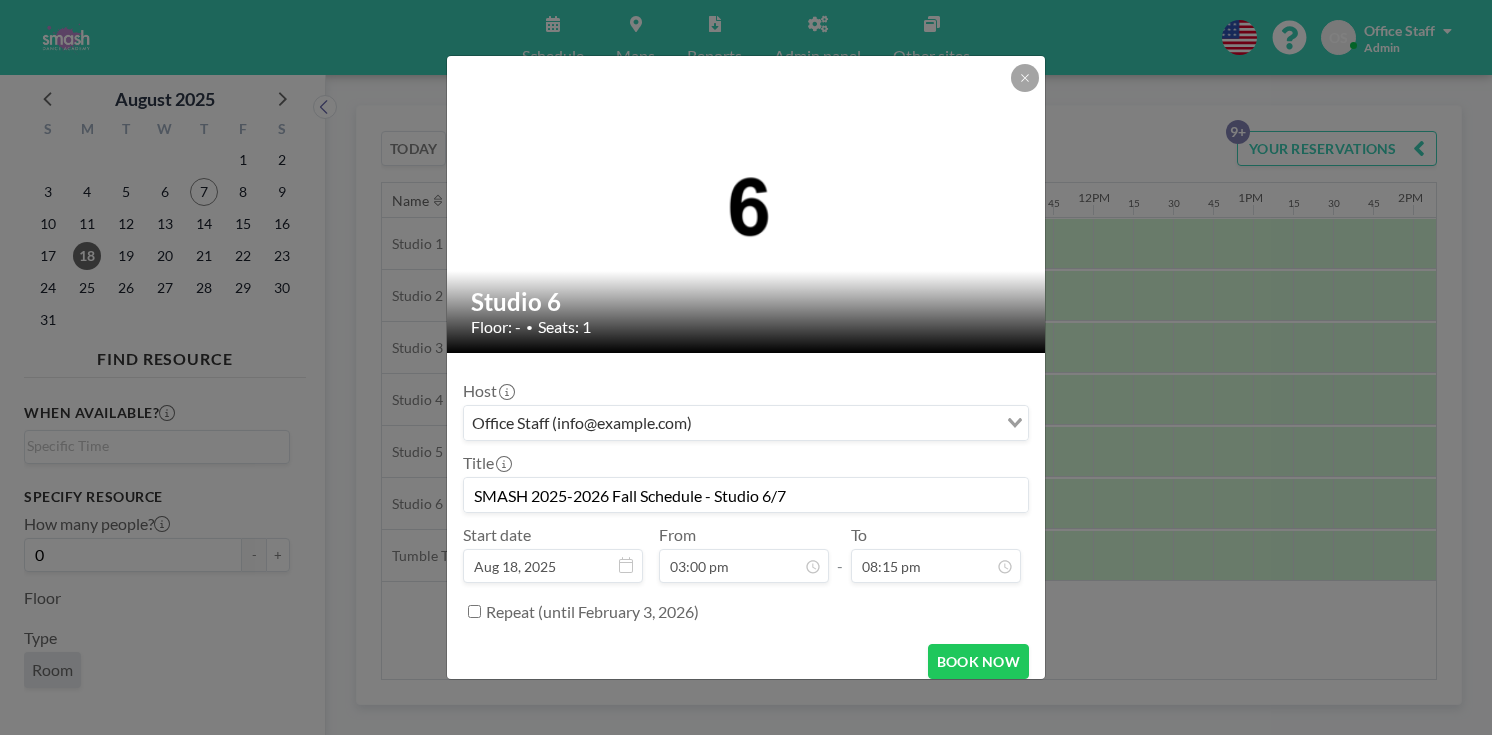 drag, startPoint x: 802, startPoint y: 468, endPoint x: 517, endPoint y: 468, distance: 285 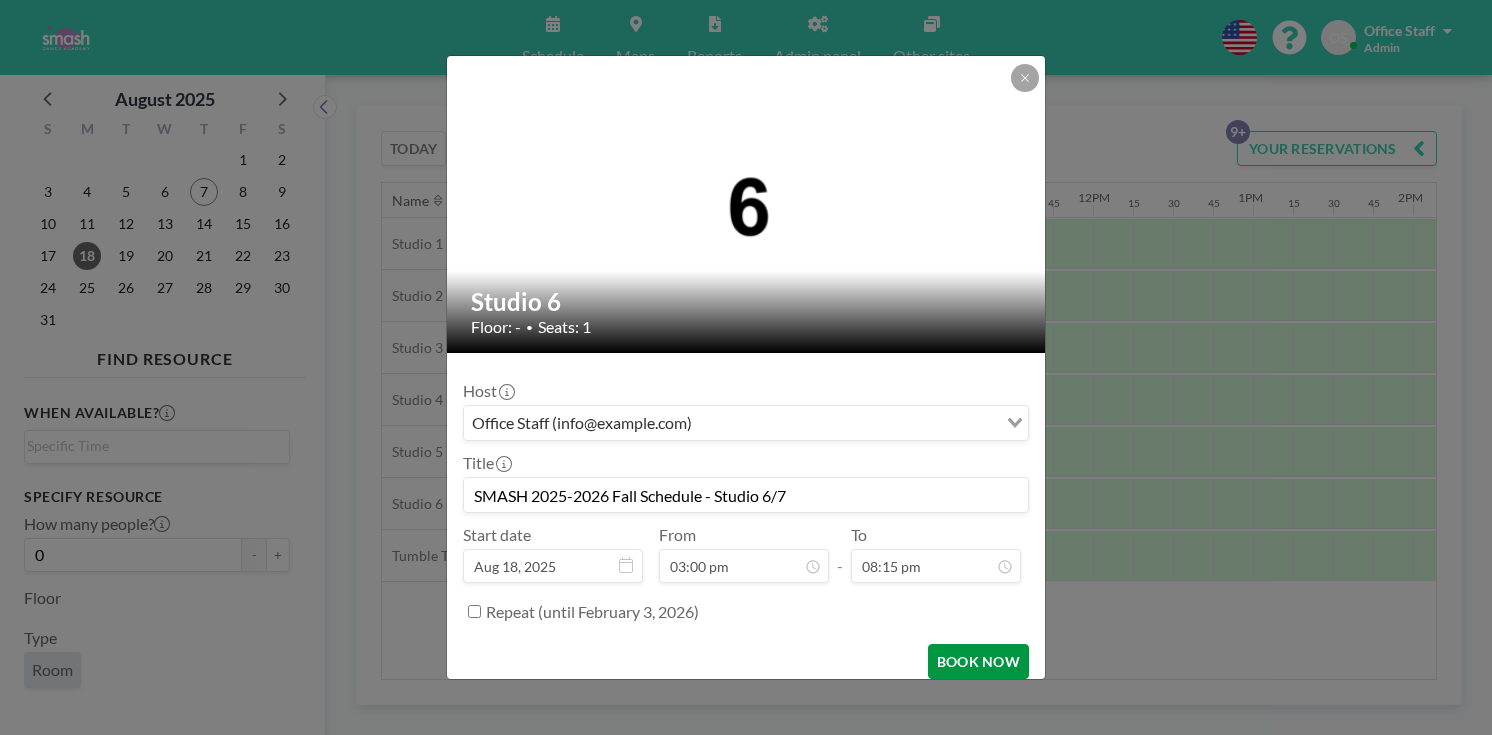 type on "SMASH 2025-2026 Fall Schedule - Studio 6/7" 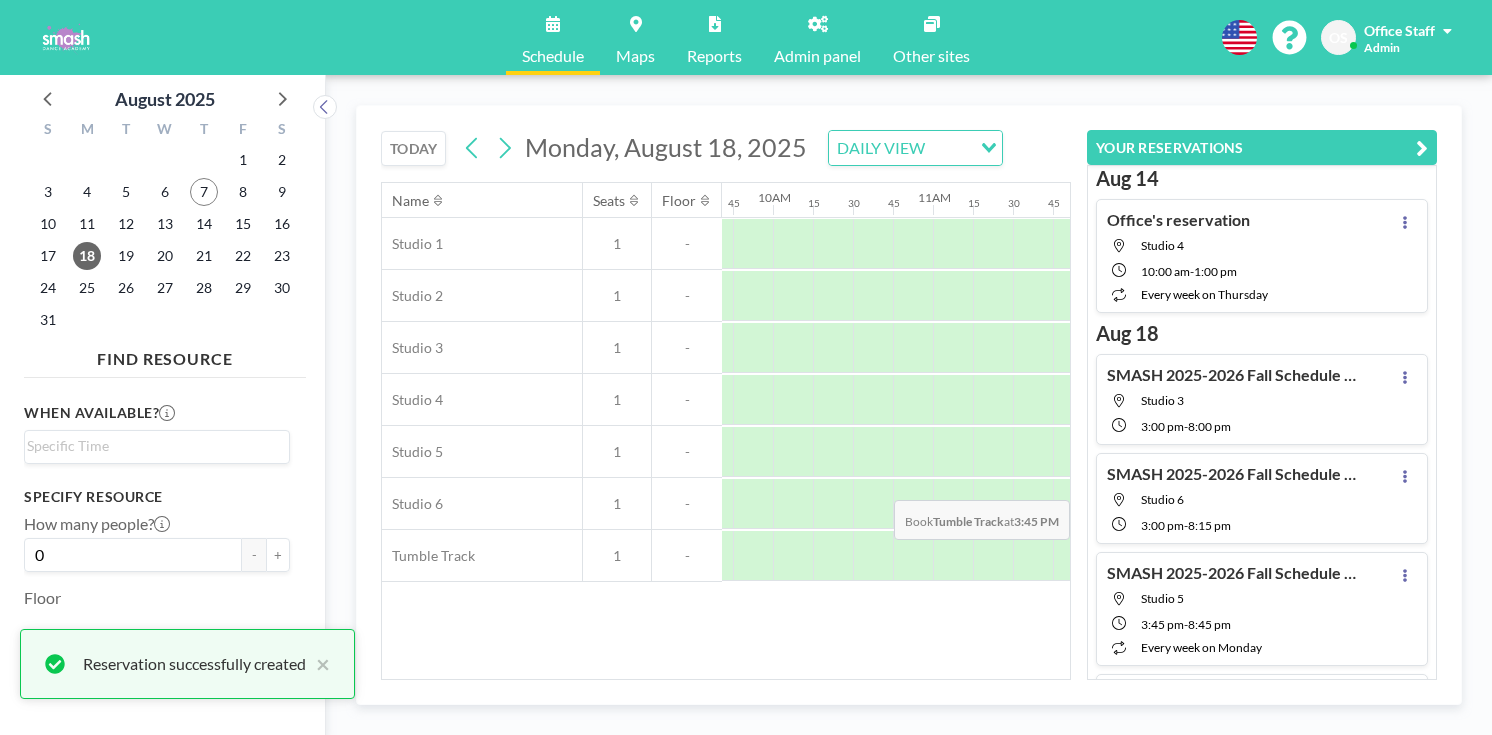 click at bounding box center (1713, 556) 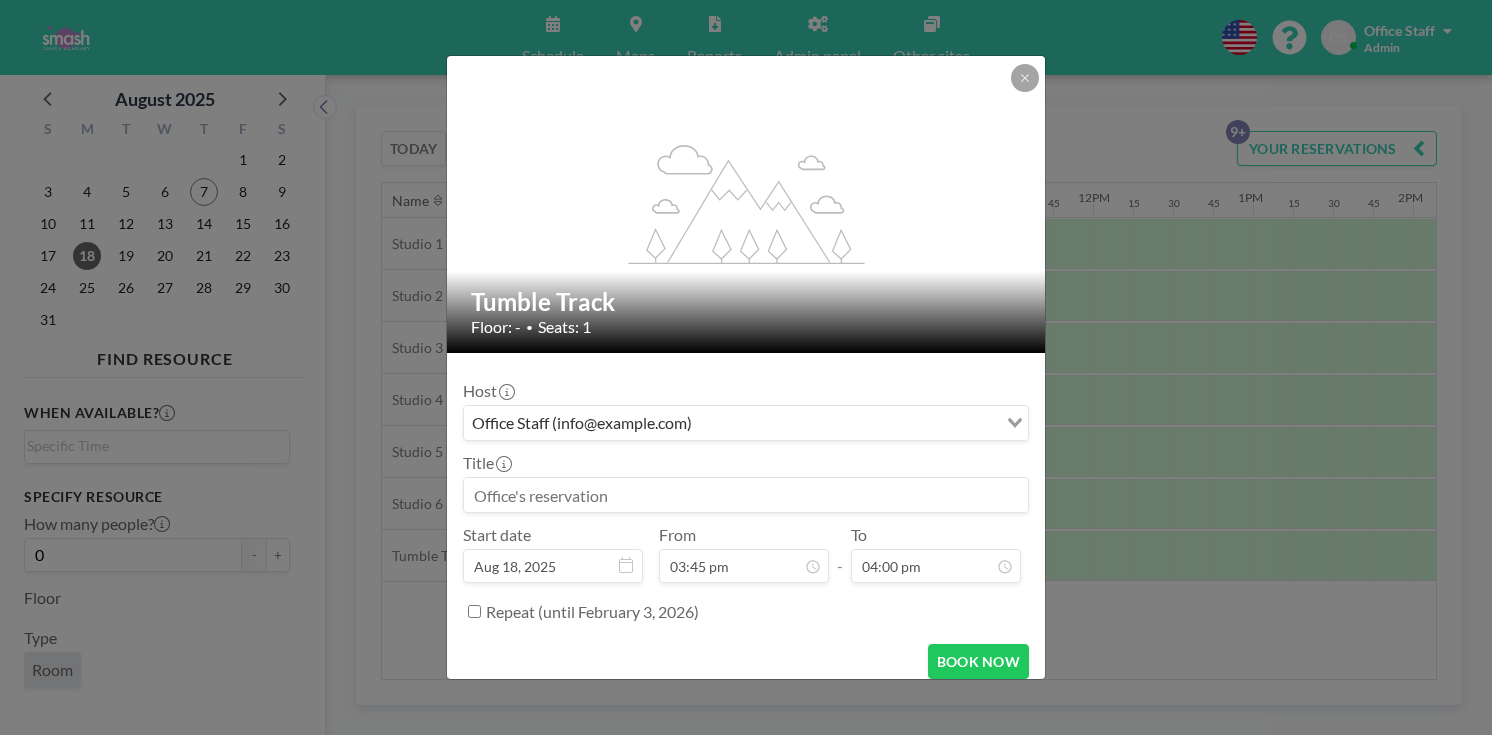 click at bounding box center [746, 495] 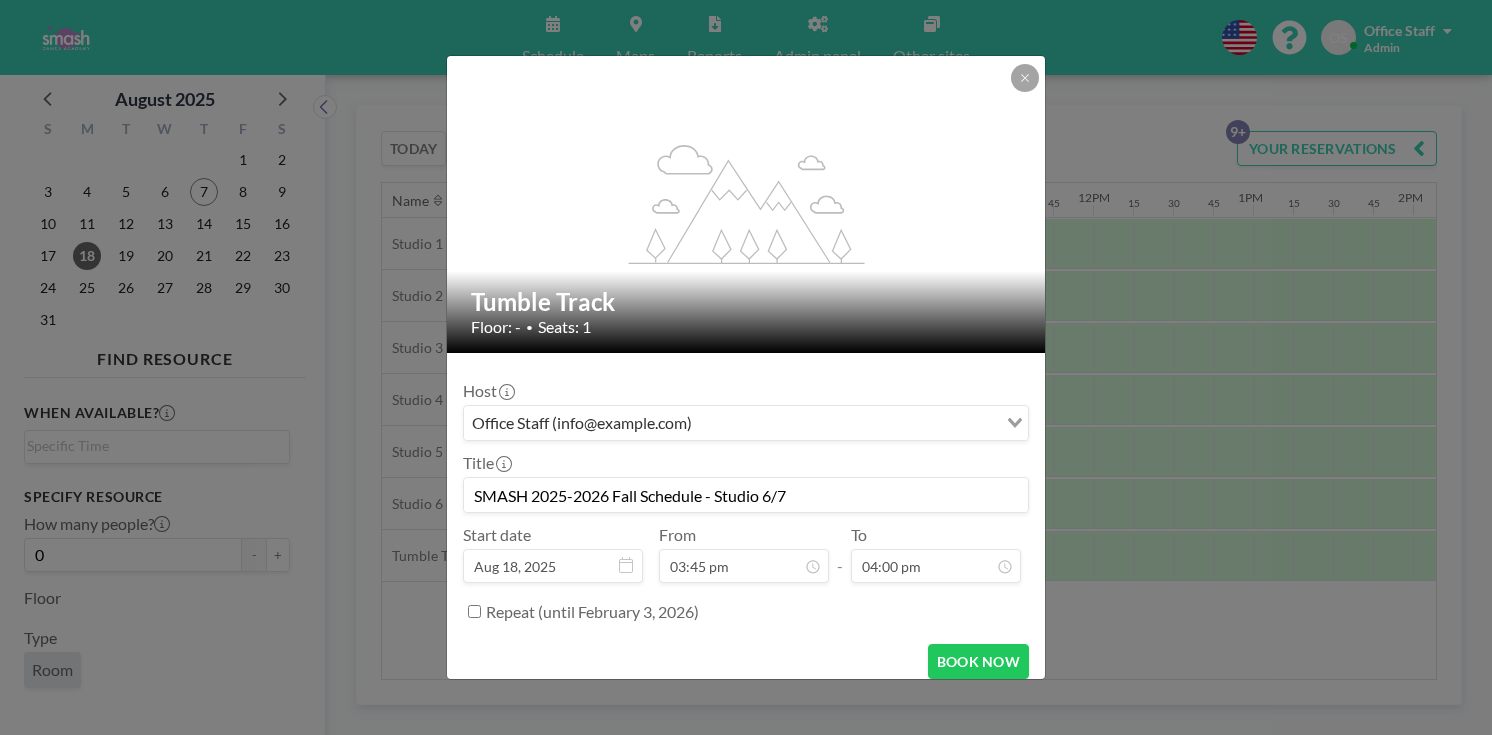 drag, startPoint x: 723, startPoint y: 464, endPoint x: 833, endPoint y: 460, distance: 110.0727 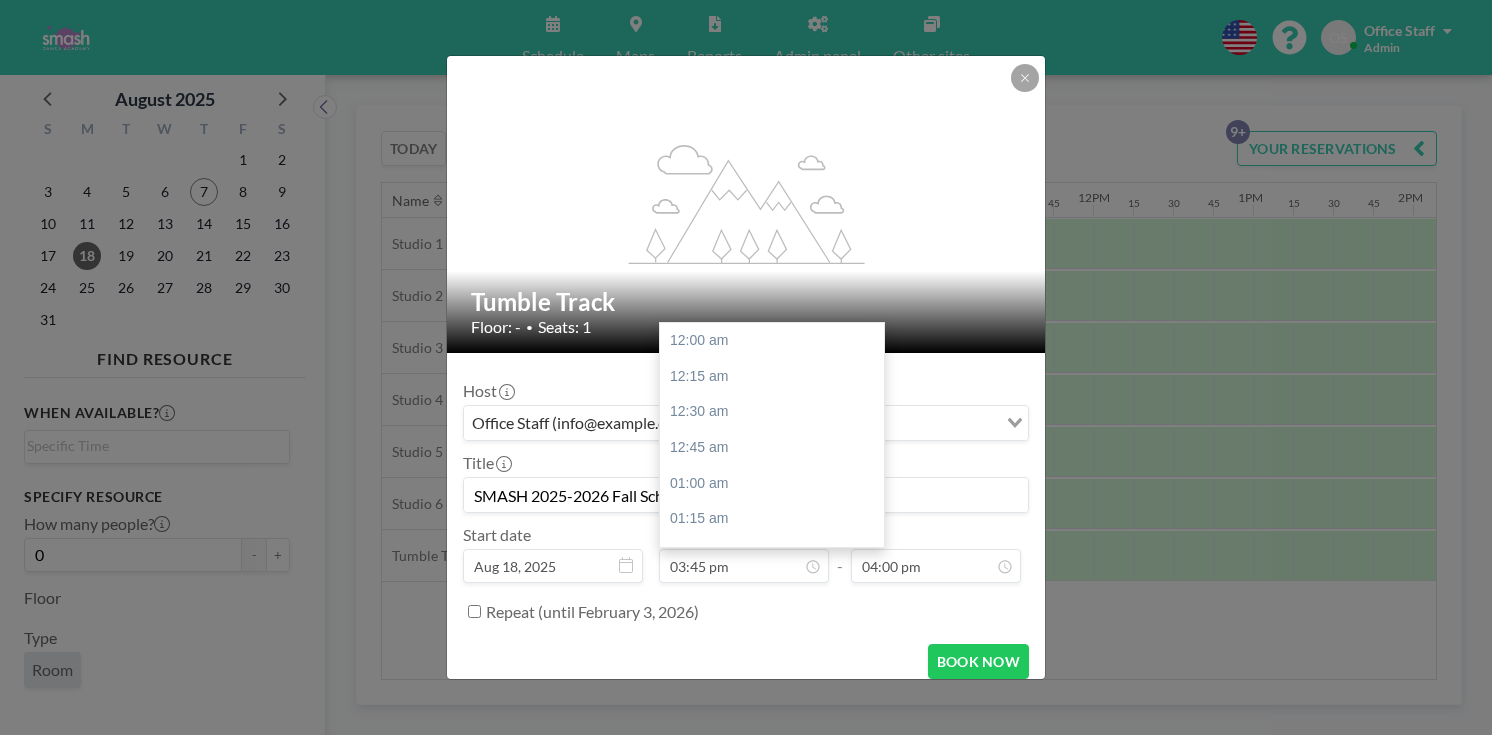 scroll, scrollTop: 2011, scrollLeft: 0, axis: vertical 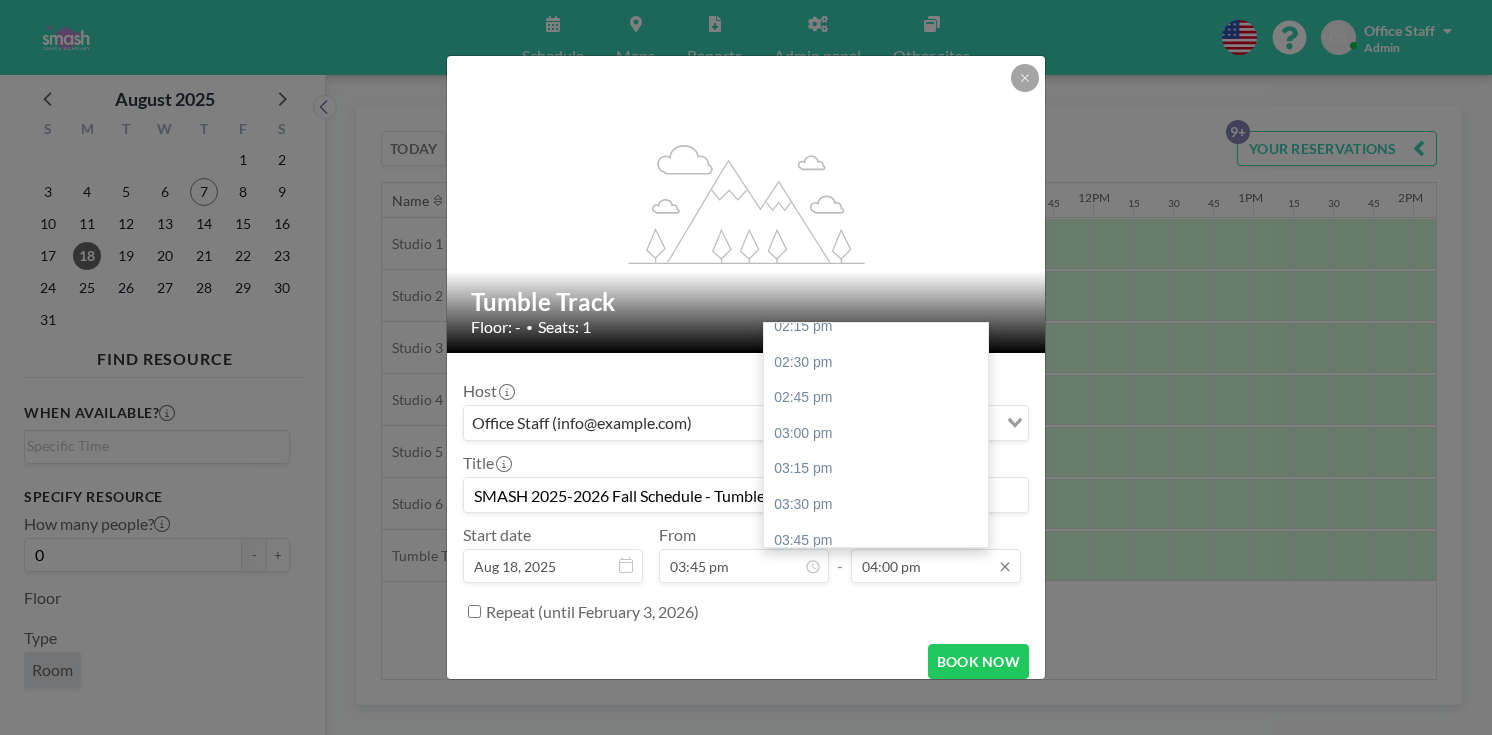 type on "SMASH 2025-2026 Fall Schedule - Tumble Track" 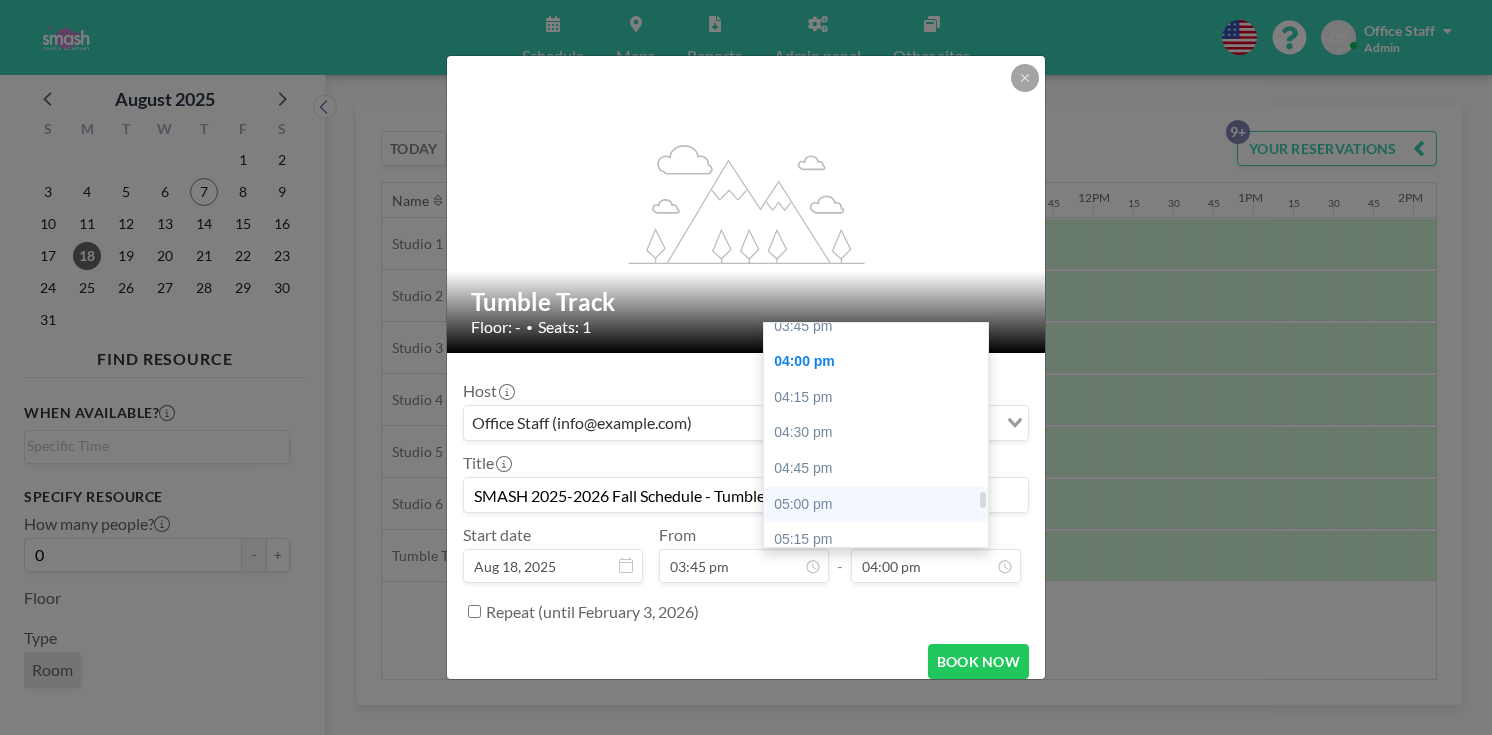 scroll, scrollTop: 2307, scrollLeft: 0, axis: vertical 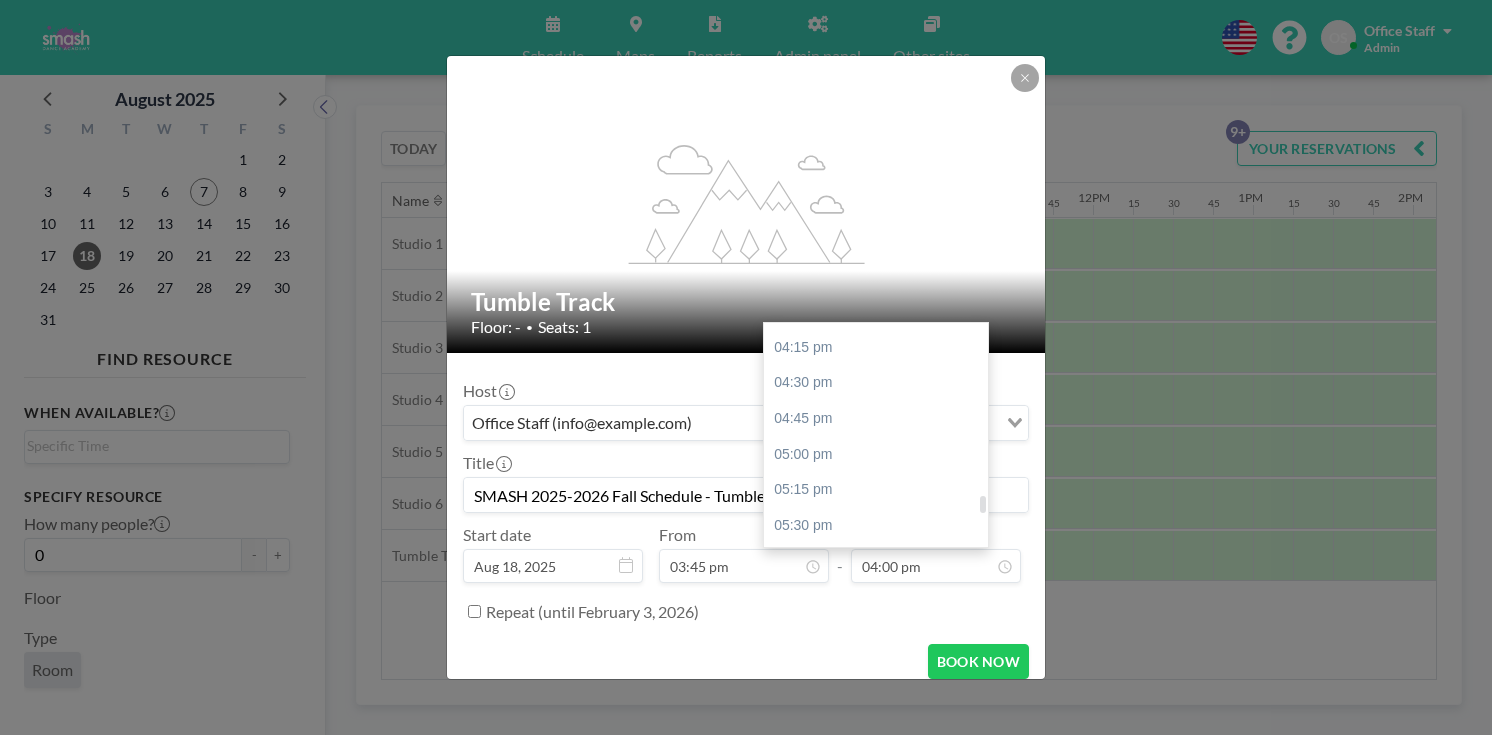 click on "07:15 pm" at bounding box center [876, 775] 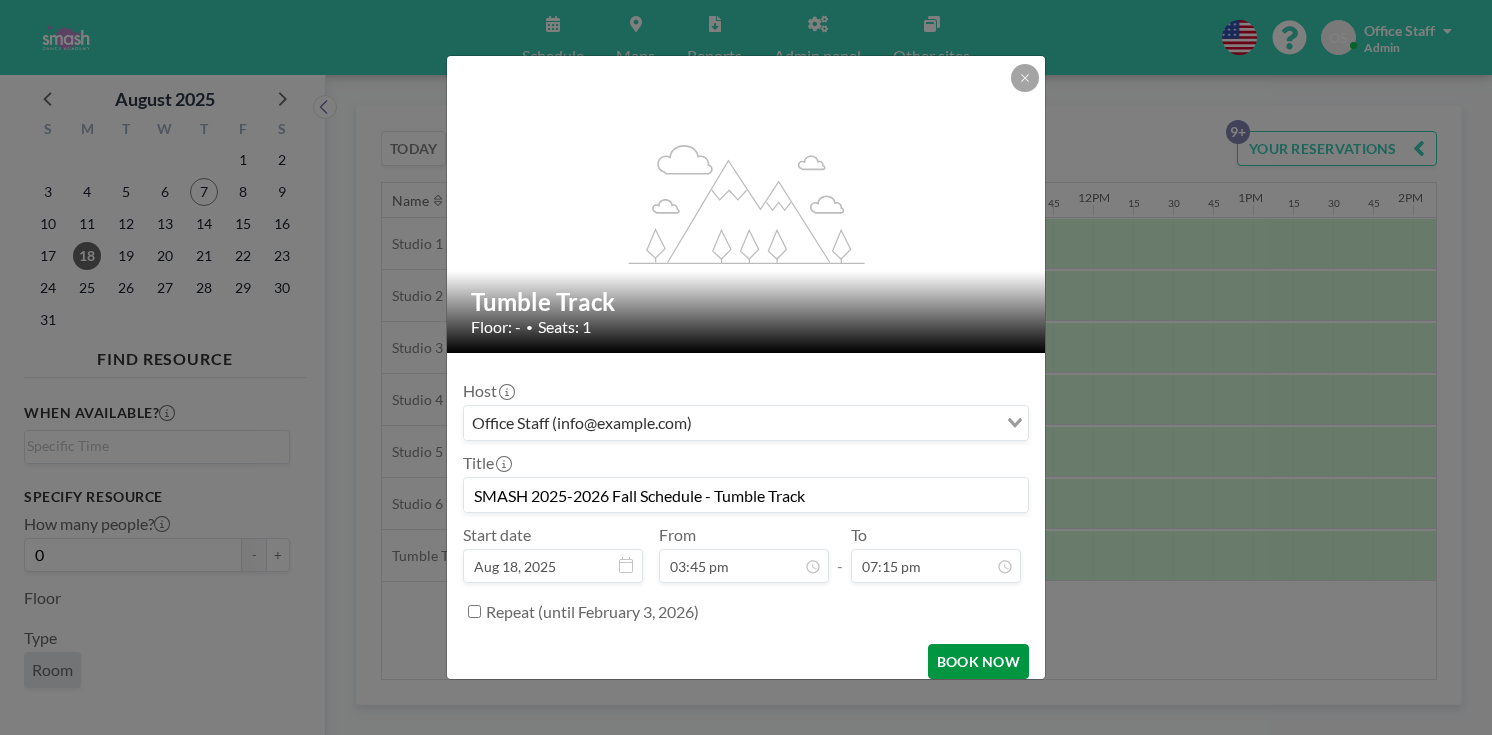 scroll, scrollTop: 2458, scrollLeft: 0, axis: vertical 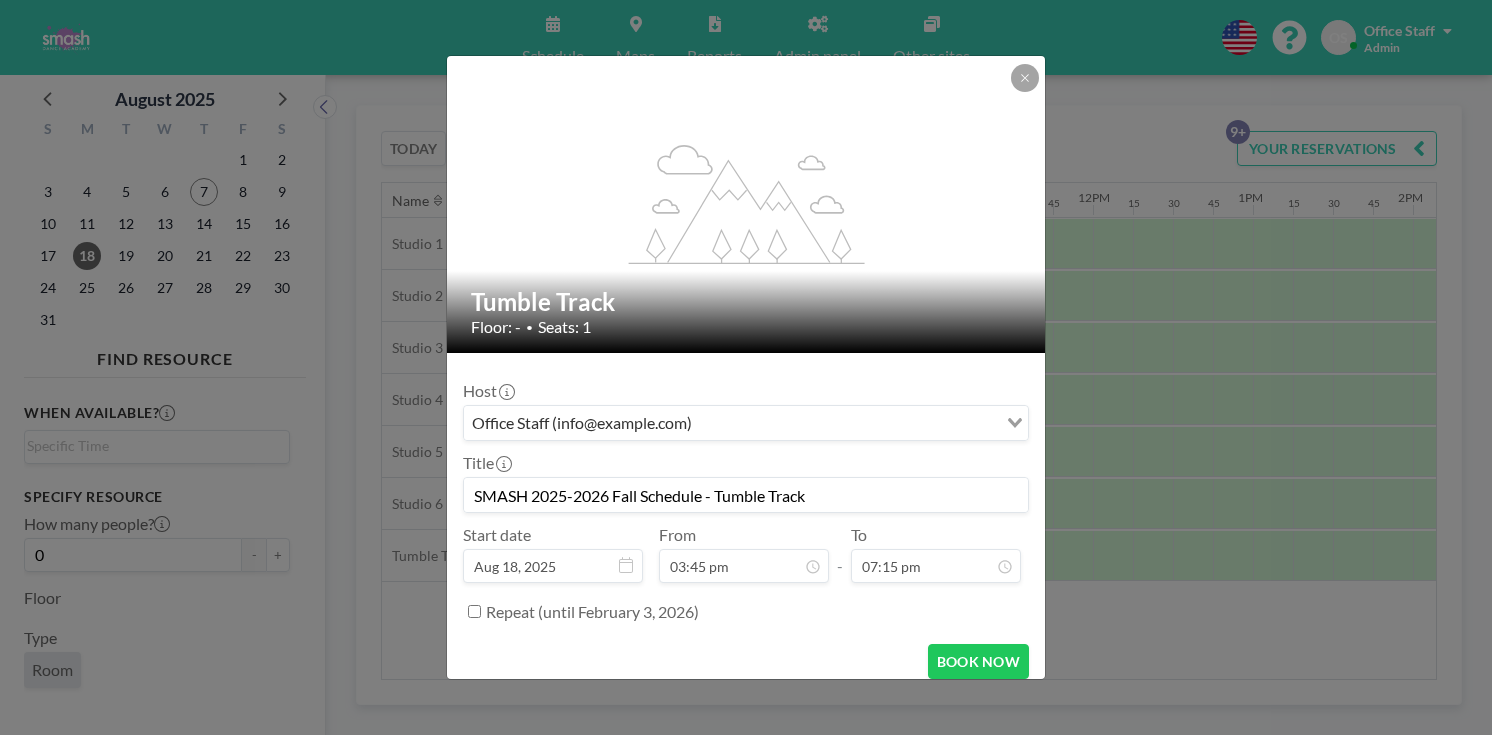click on "Repeat (until February 3, 2026)" at bounding box center (474, 611) 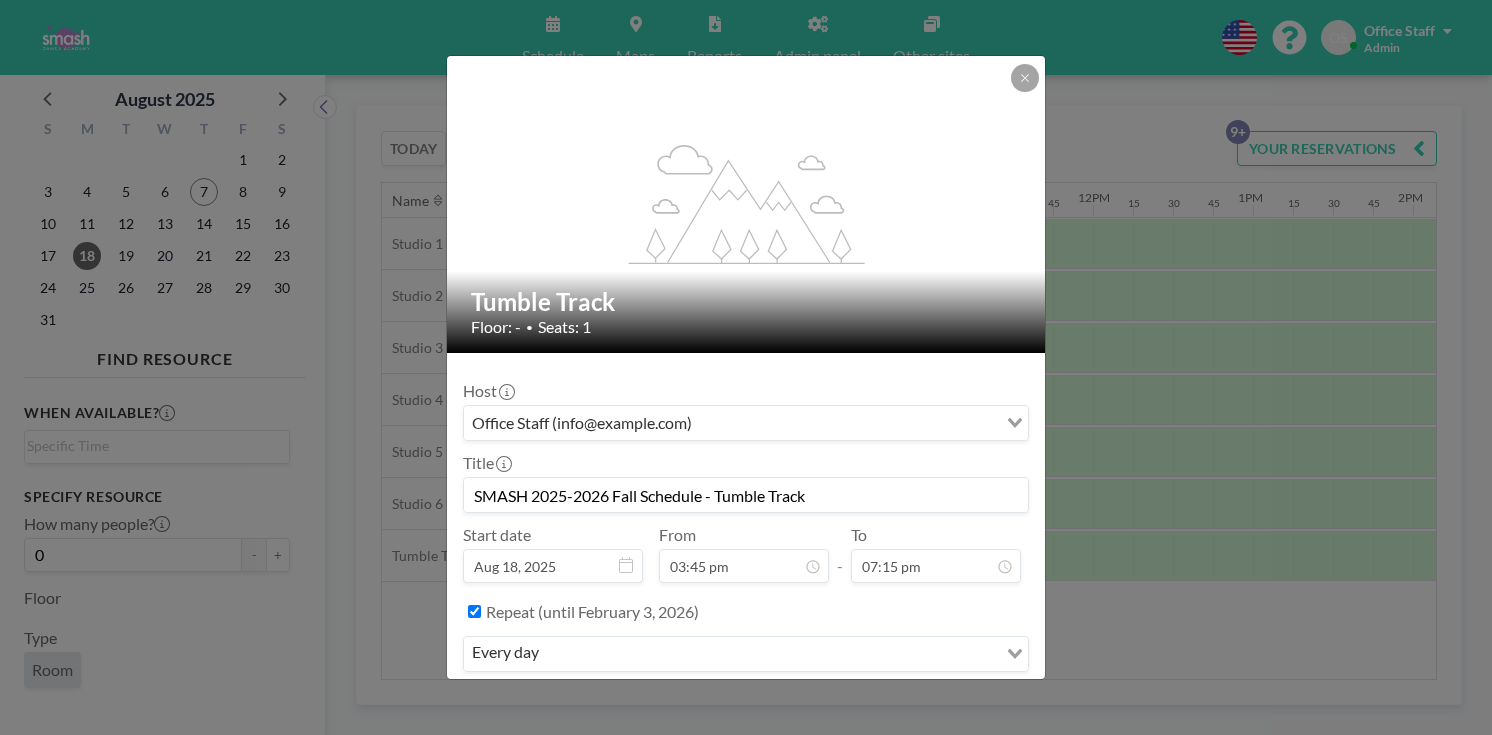 click on "every day" at bounding box center (730, 652) 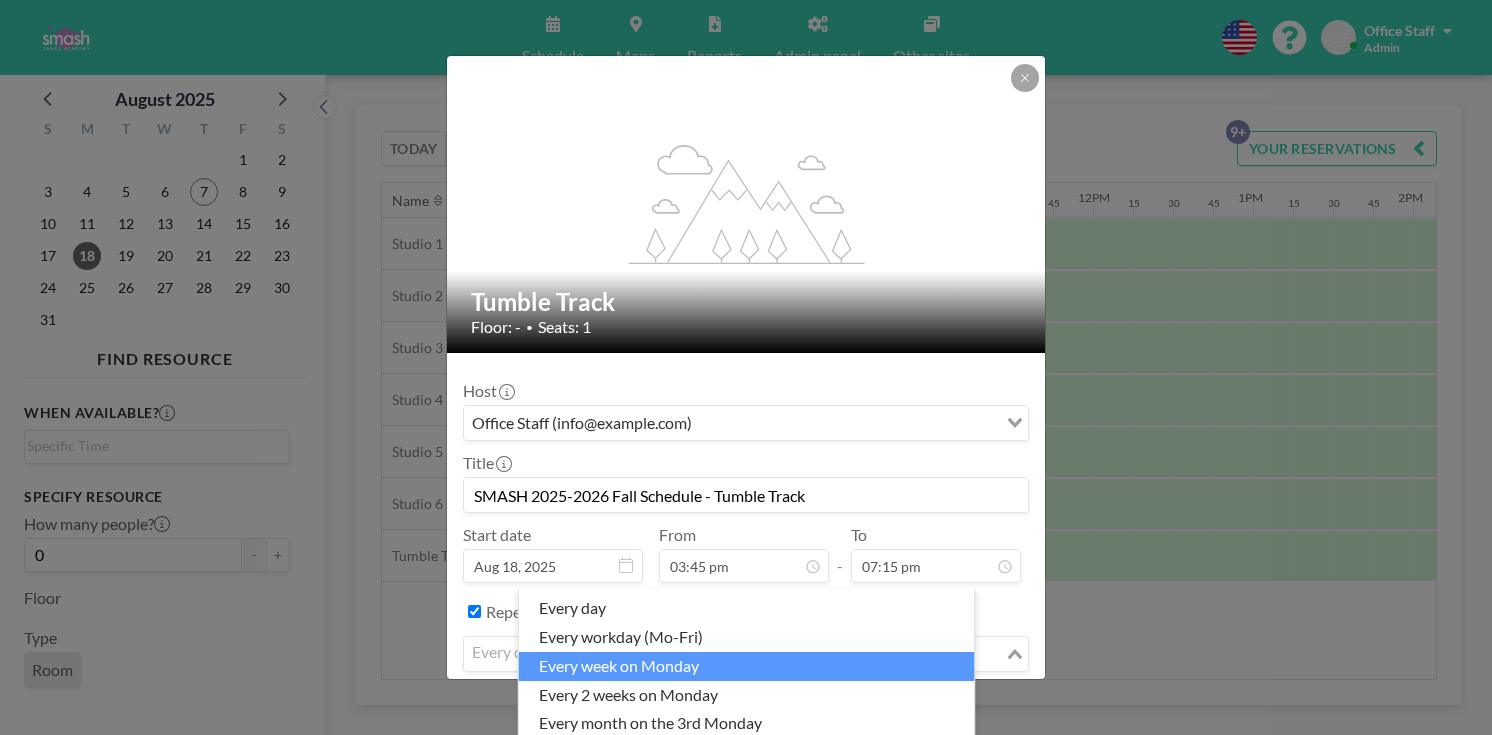 click on "every week on Monday" at bounding box center [747, 666] 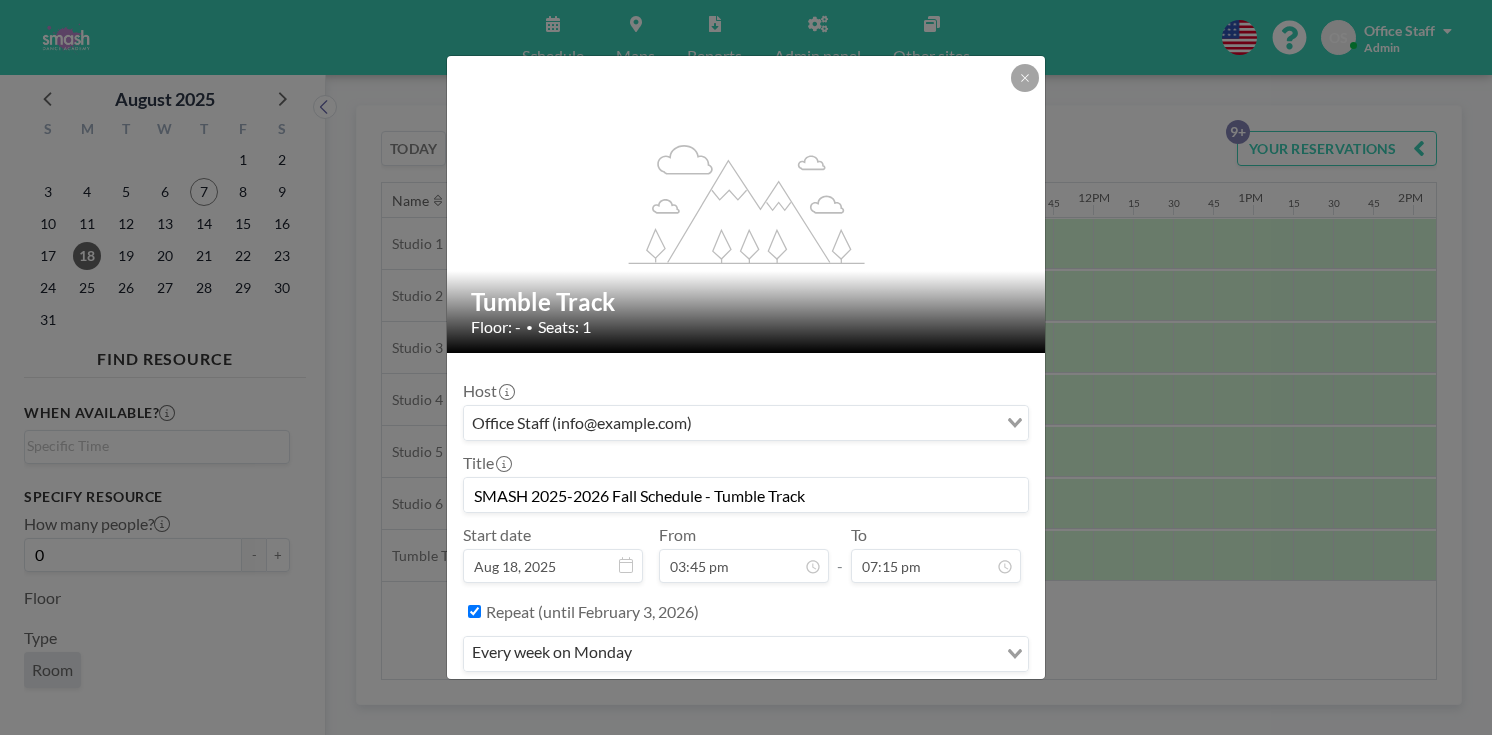 click on "BOOK NOW" at bounding box center [978, 713] 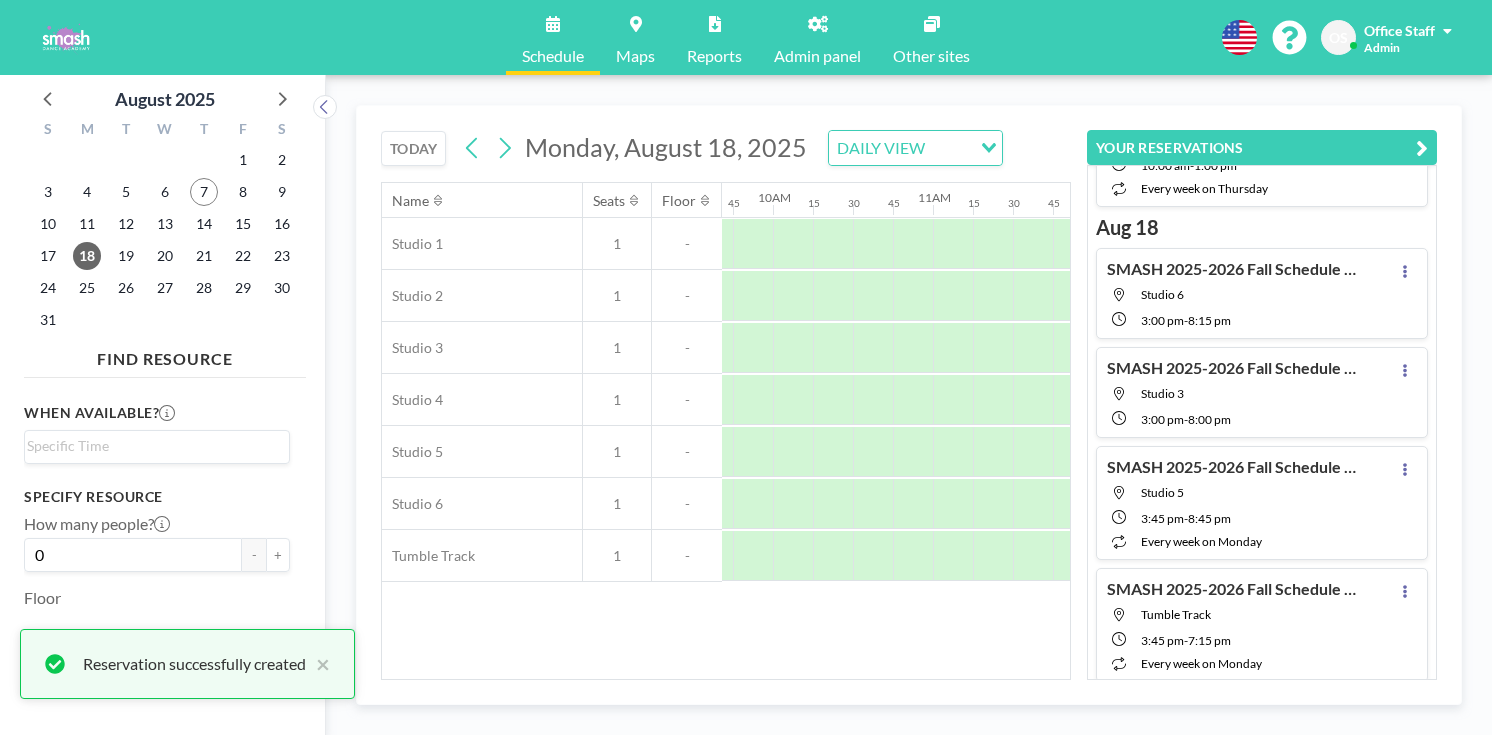 scroll, scrollTop: 183, scrollLeft: 0, axis: vertical 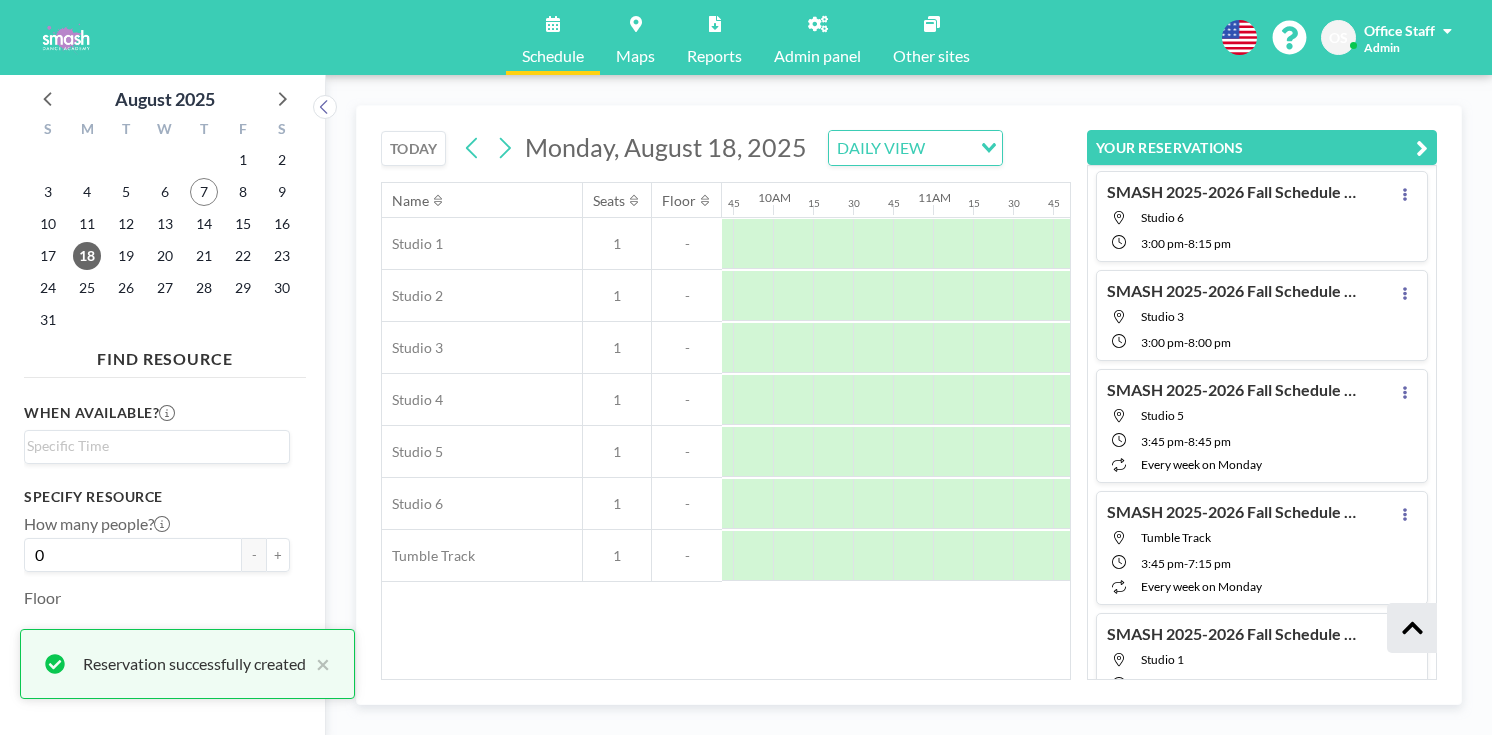click at bounding box center (1422, 148) 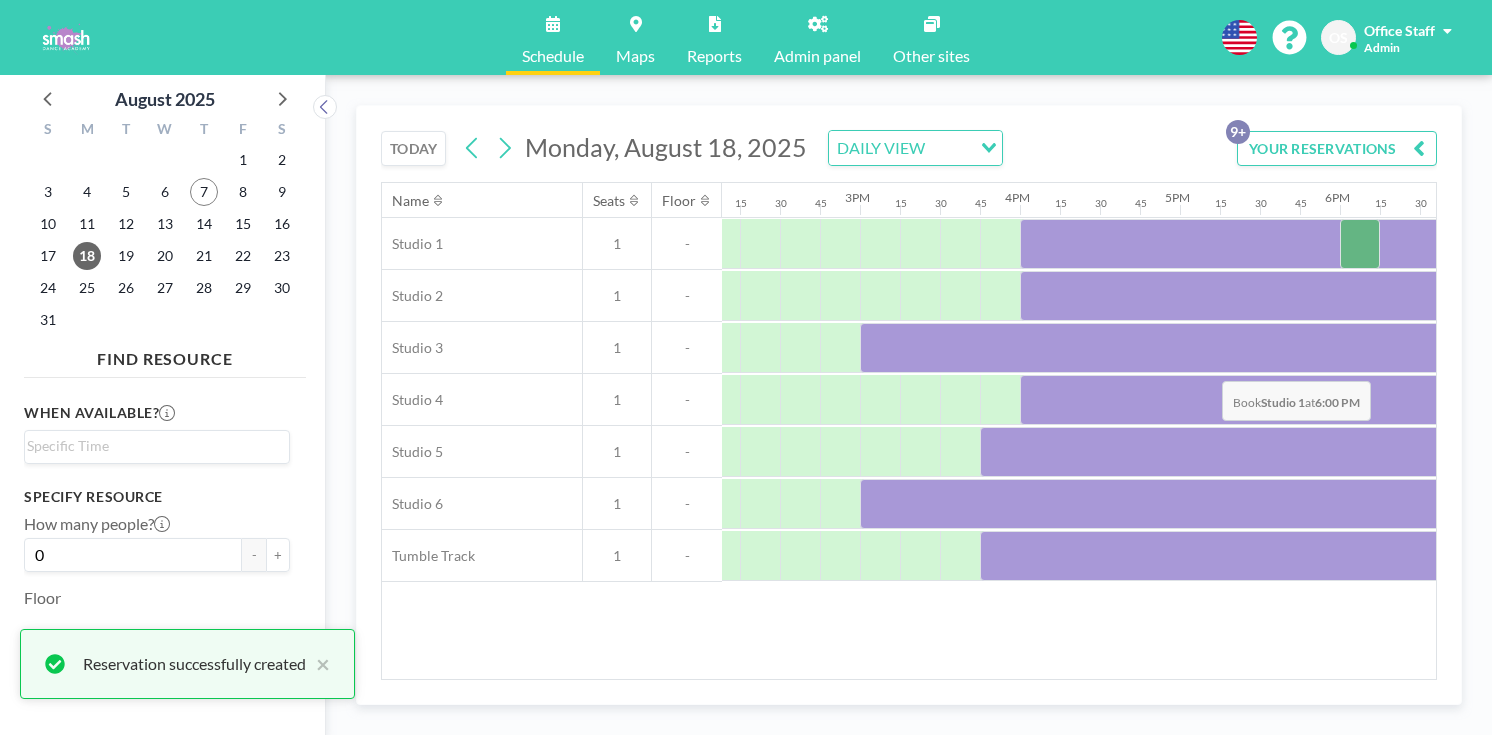 scroll, scrollTop: 0, scrollLeft: 2263, axis: horizontal 